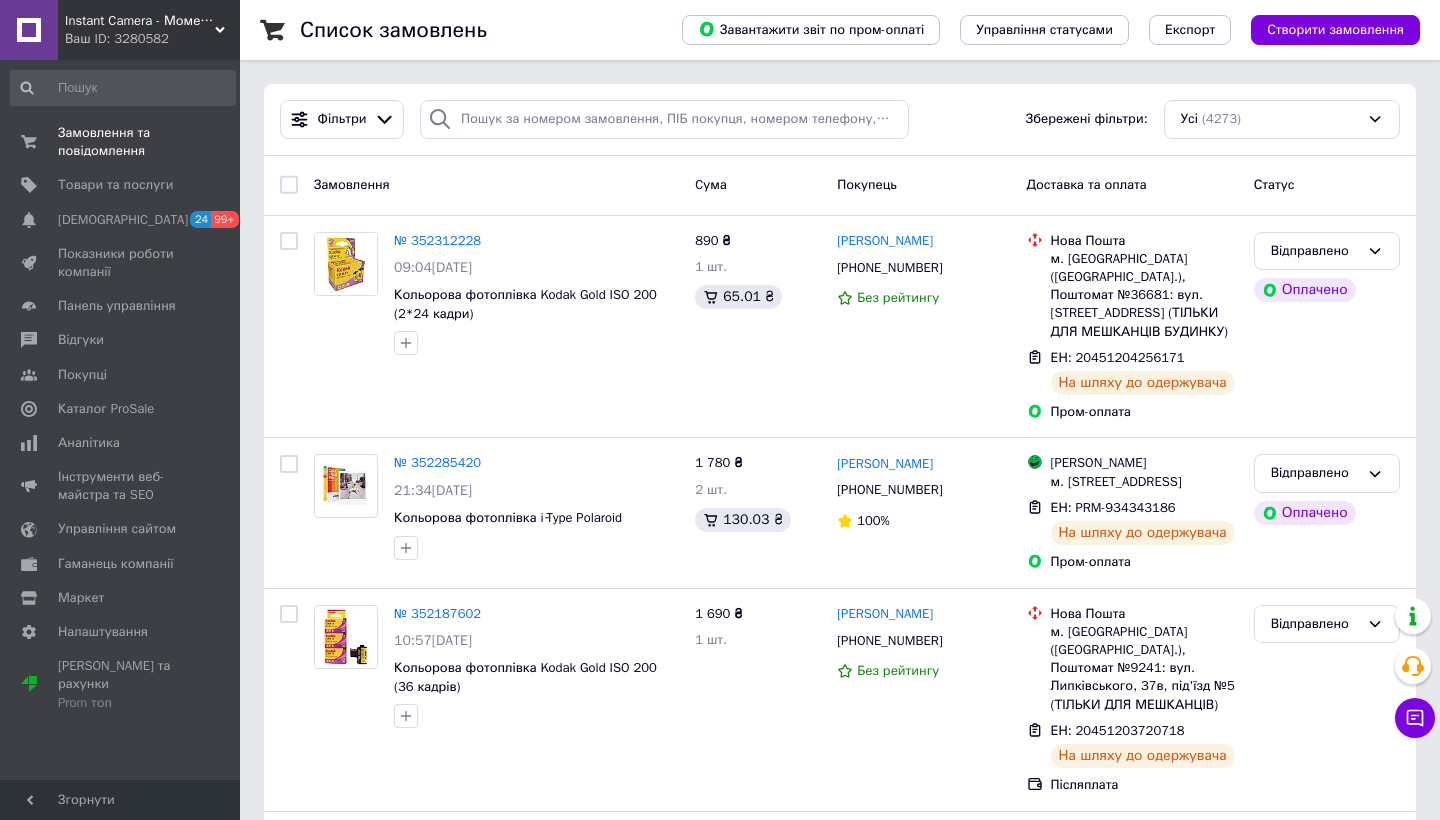 scroll, scrollTop: 0, scrollLeft: 0, axis: both 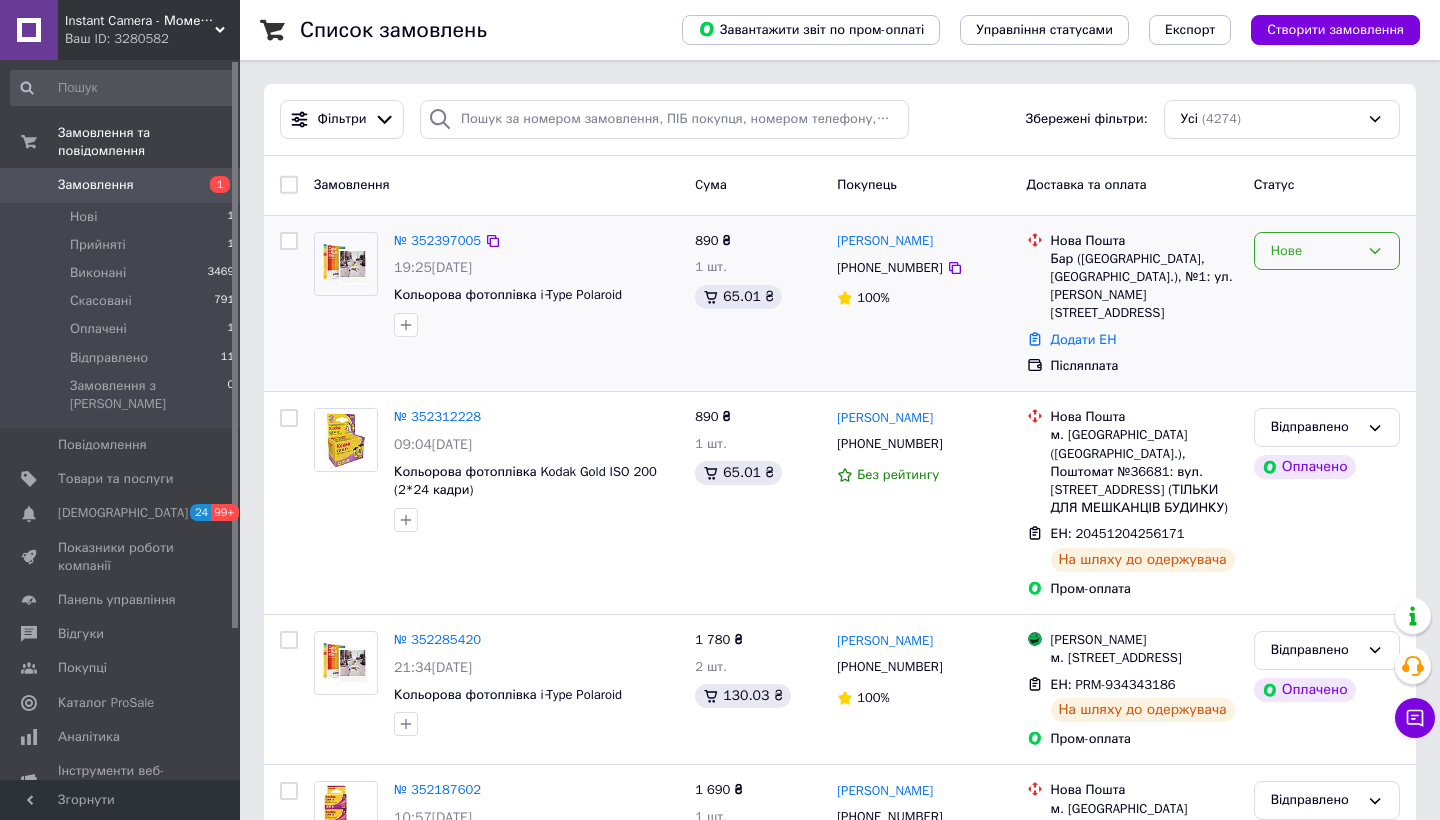 click on "Нове" at bounding box center [1315, 251] 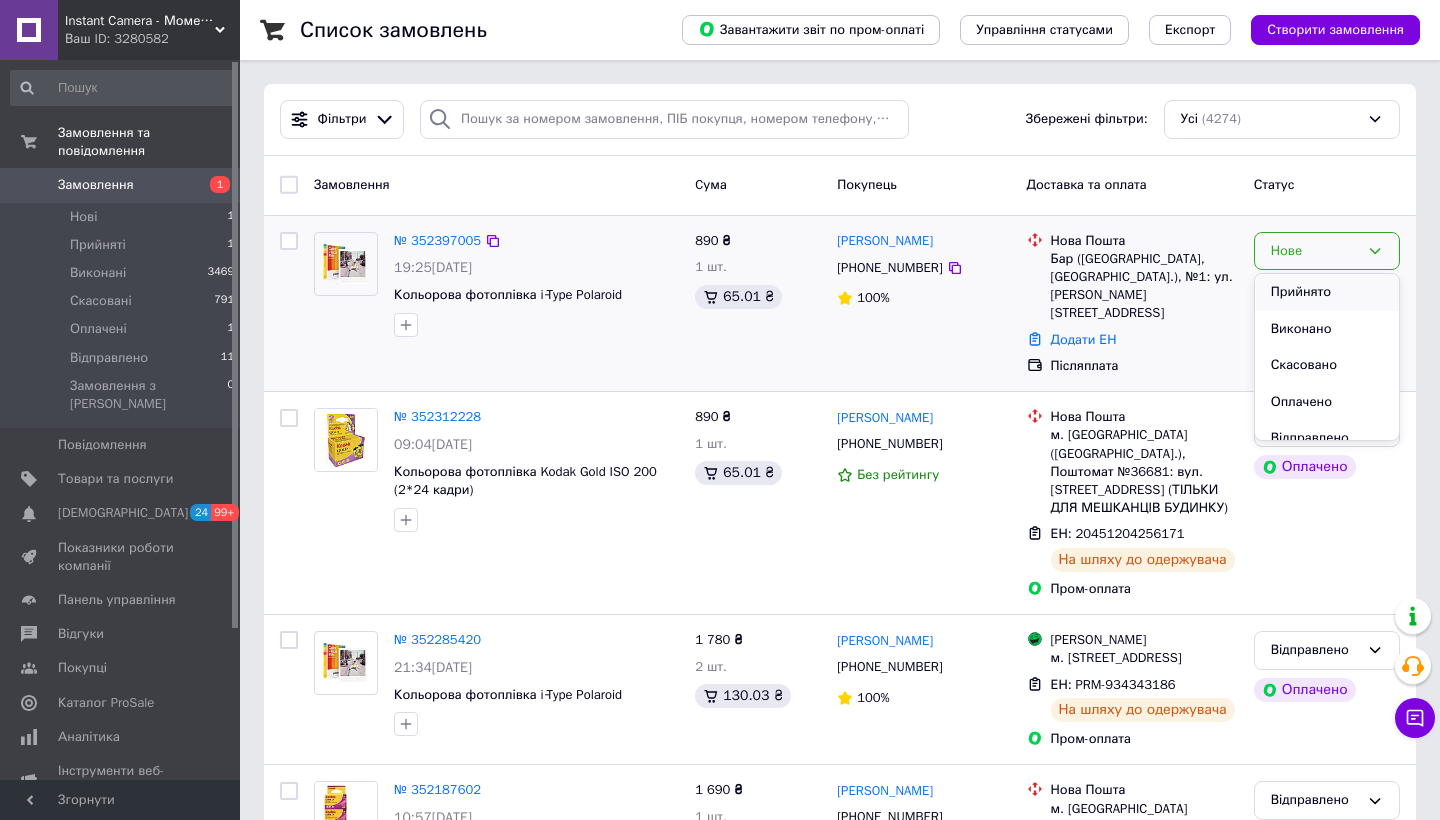 click on "Прийнято" at bounding box center [1327, 292] 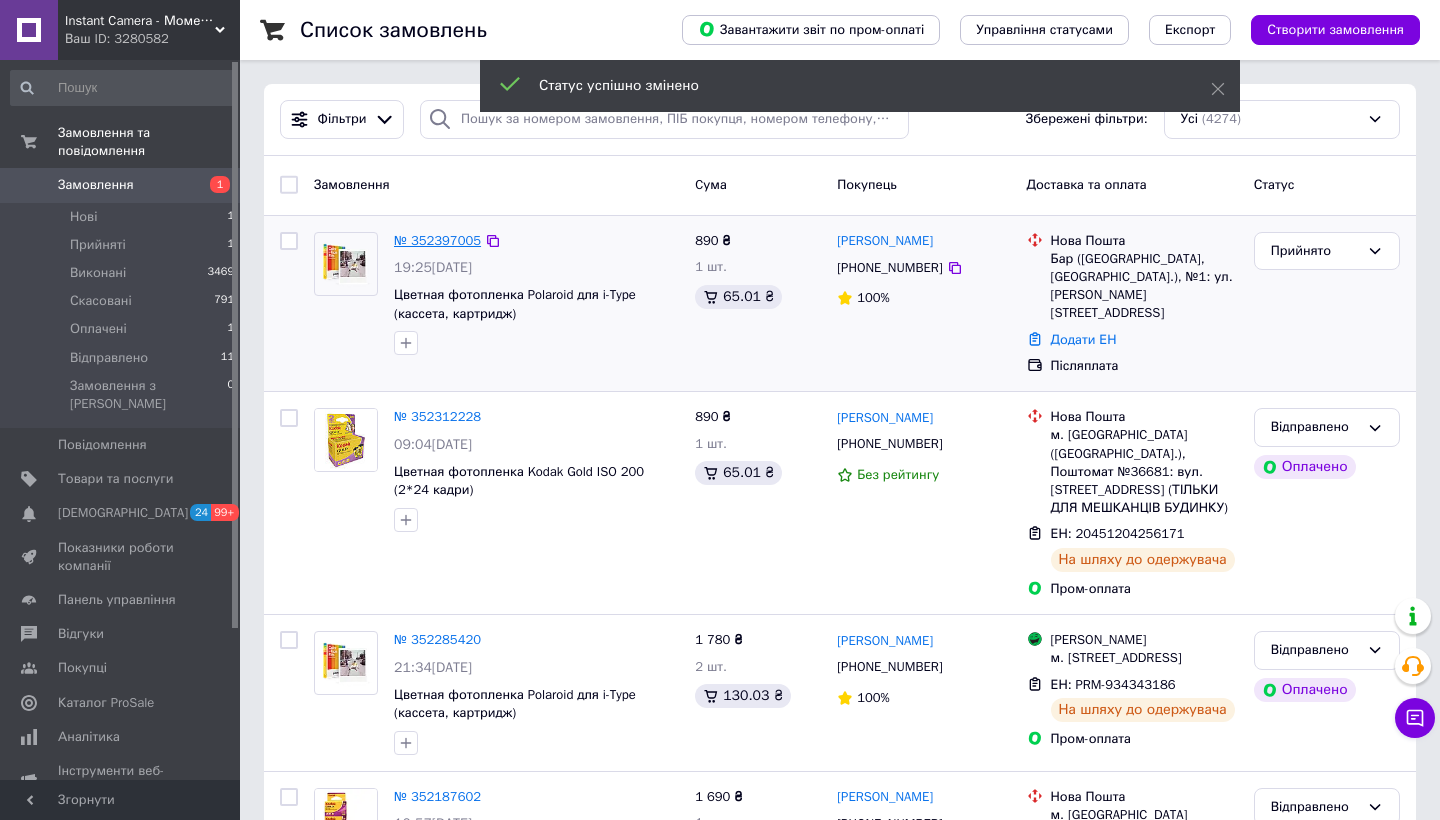click on "№ 352397005" at bounding box center (437, 240) 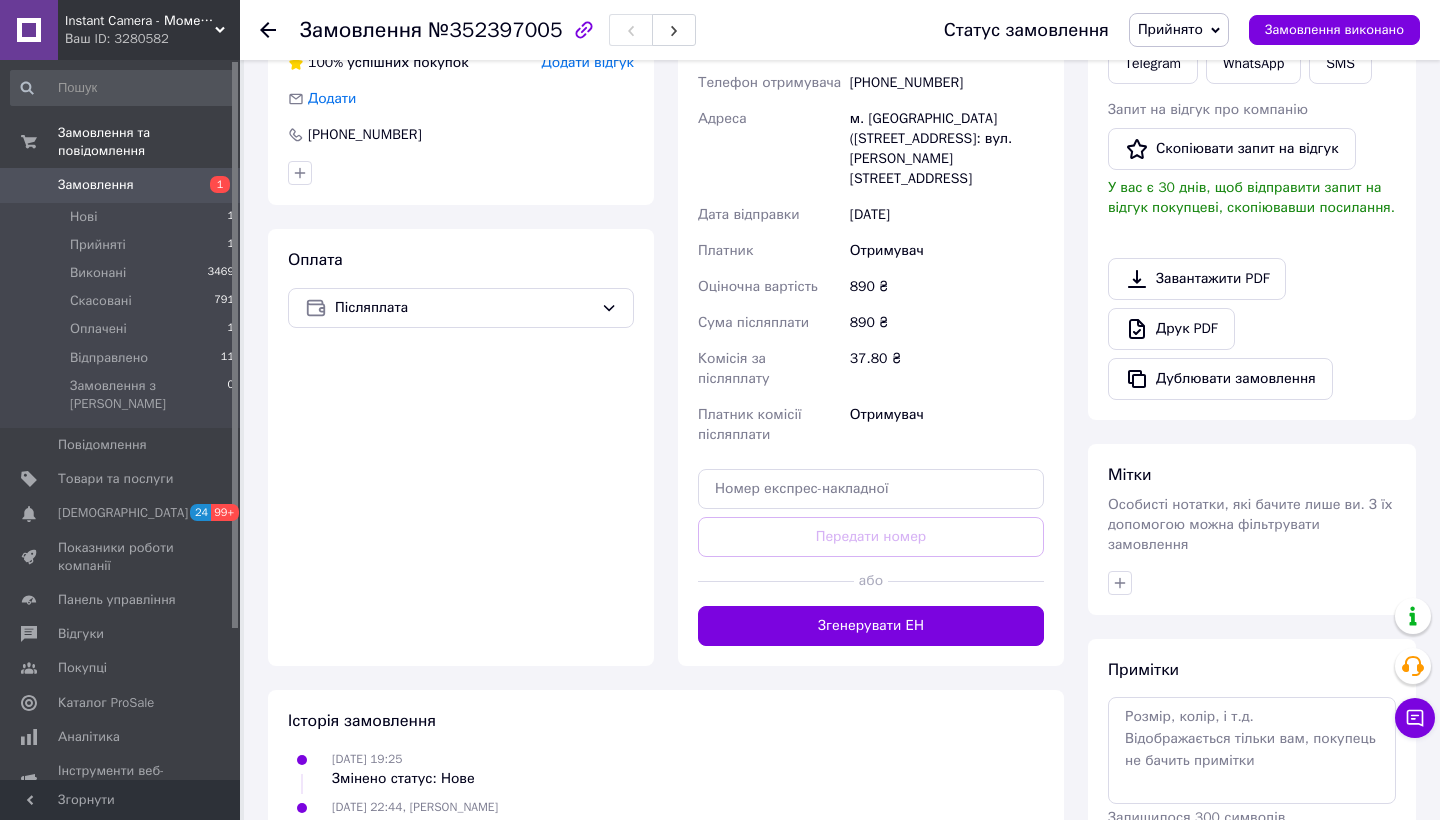 scroll, scrollTop: 520, scrollLeft: 0, axis: vertical 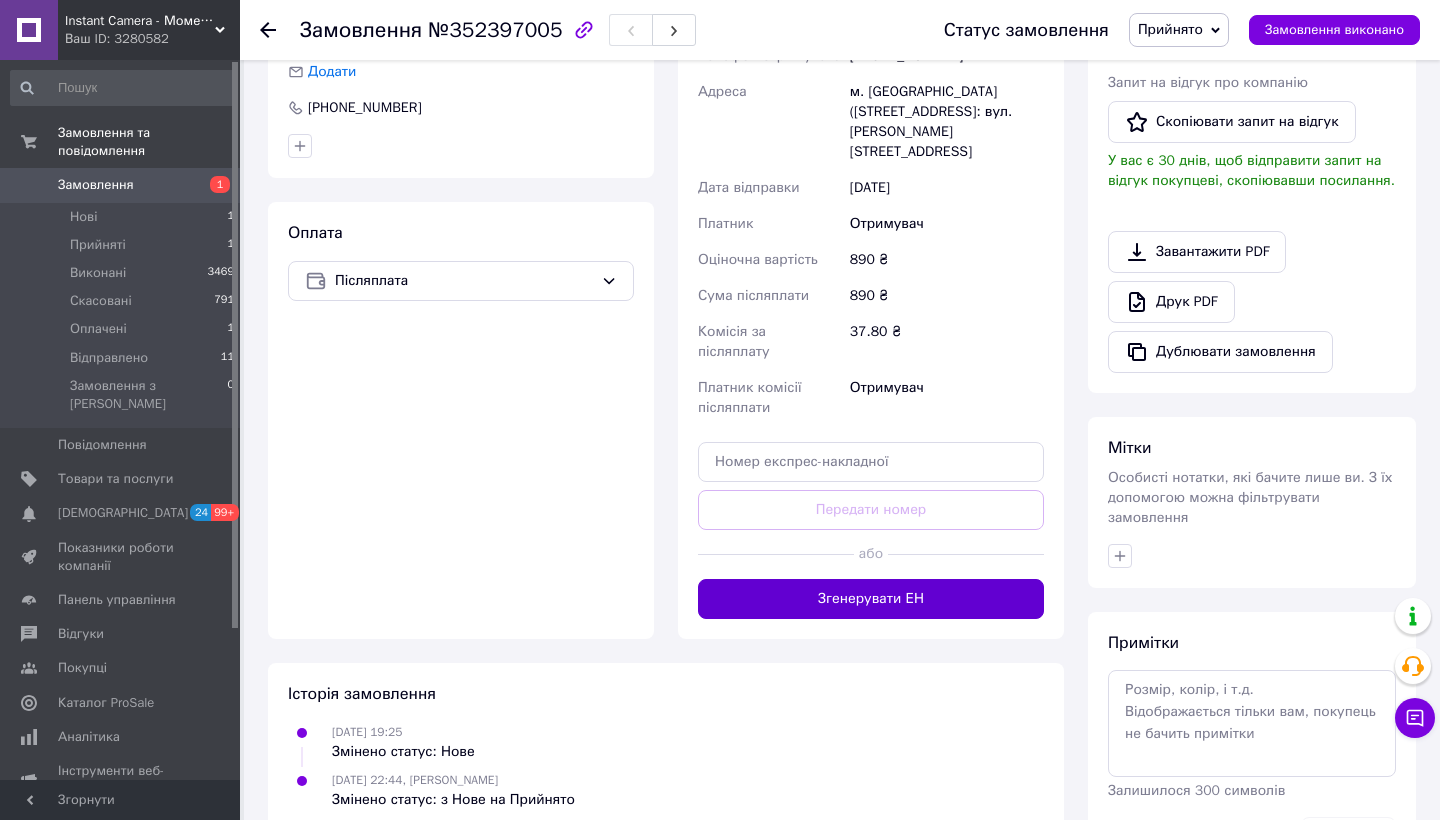 click on "Згенерувати ЕН" at bounding box center (871, 599) 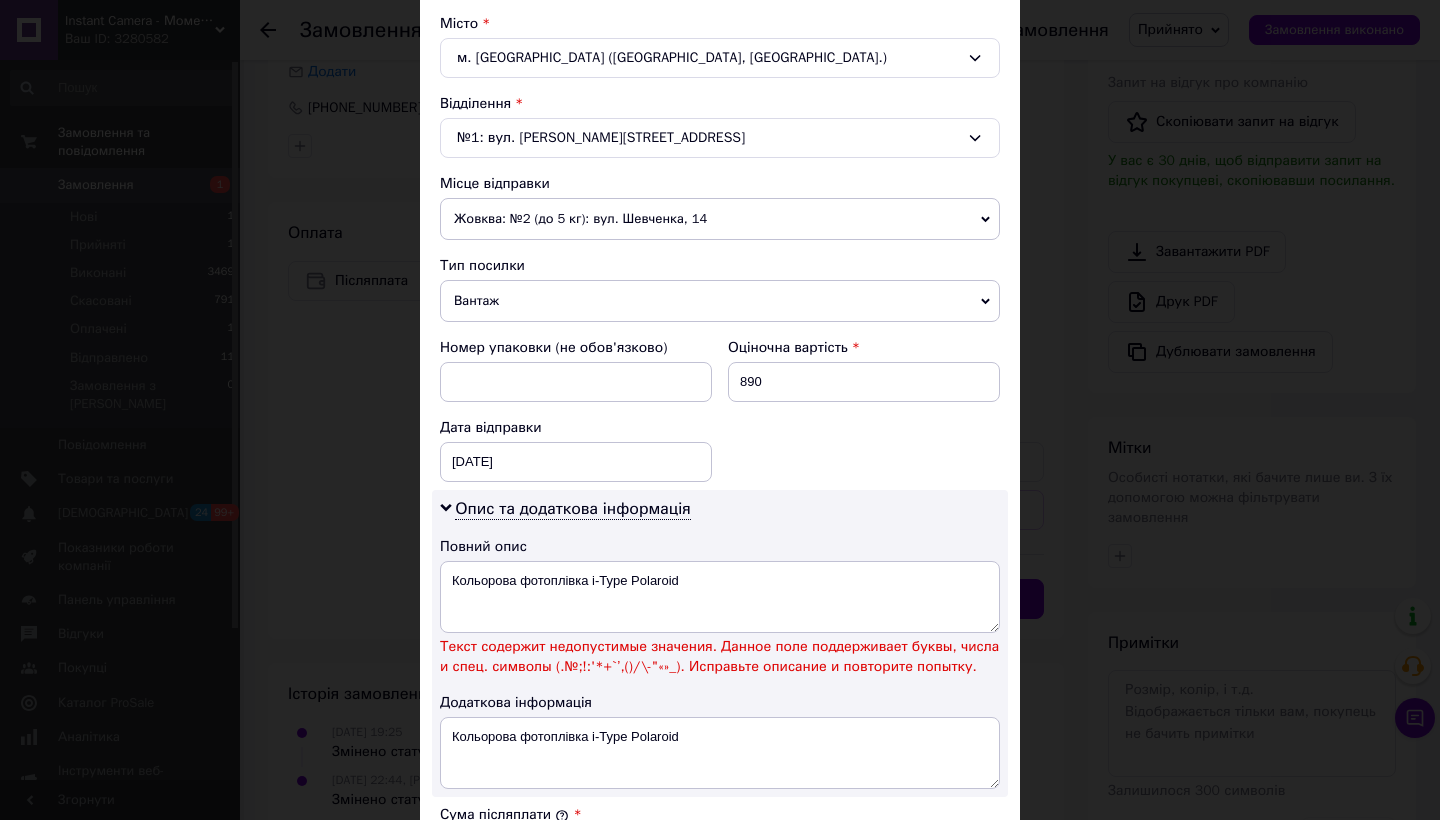 scroll, scrollTop: 595, scrollLeft: 0, axis: vertical 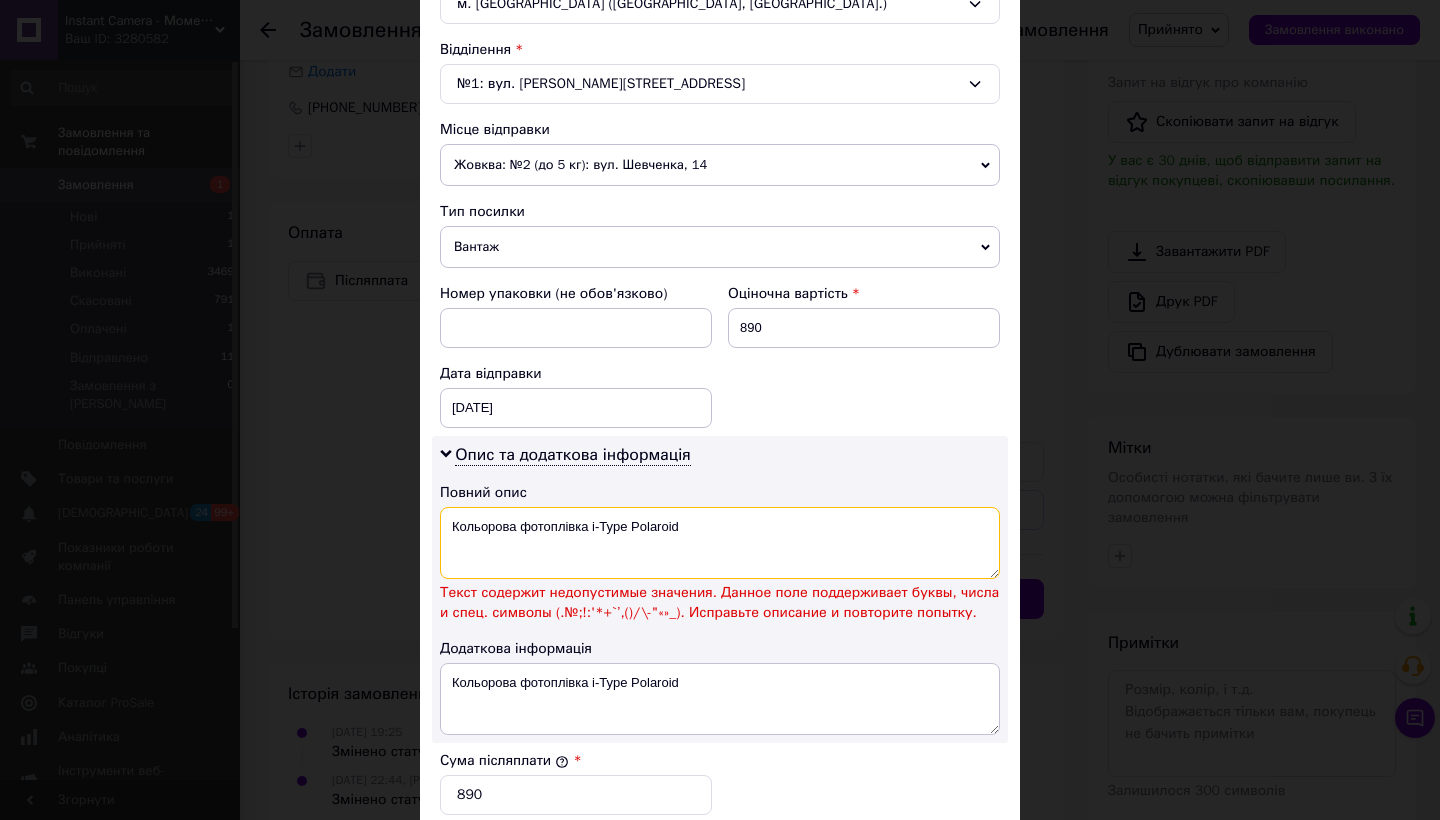 click on "Кольорова фотоплівка i‑Type Polaroid" at bounding box center (720, 543) 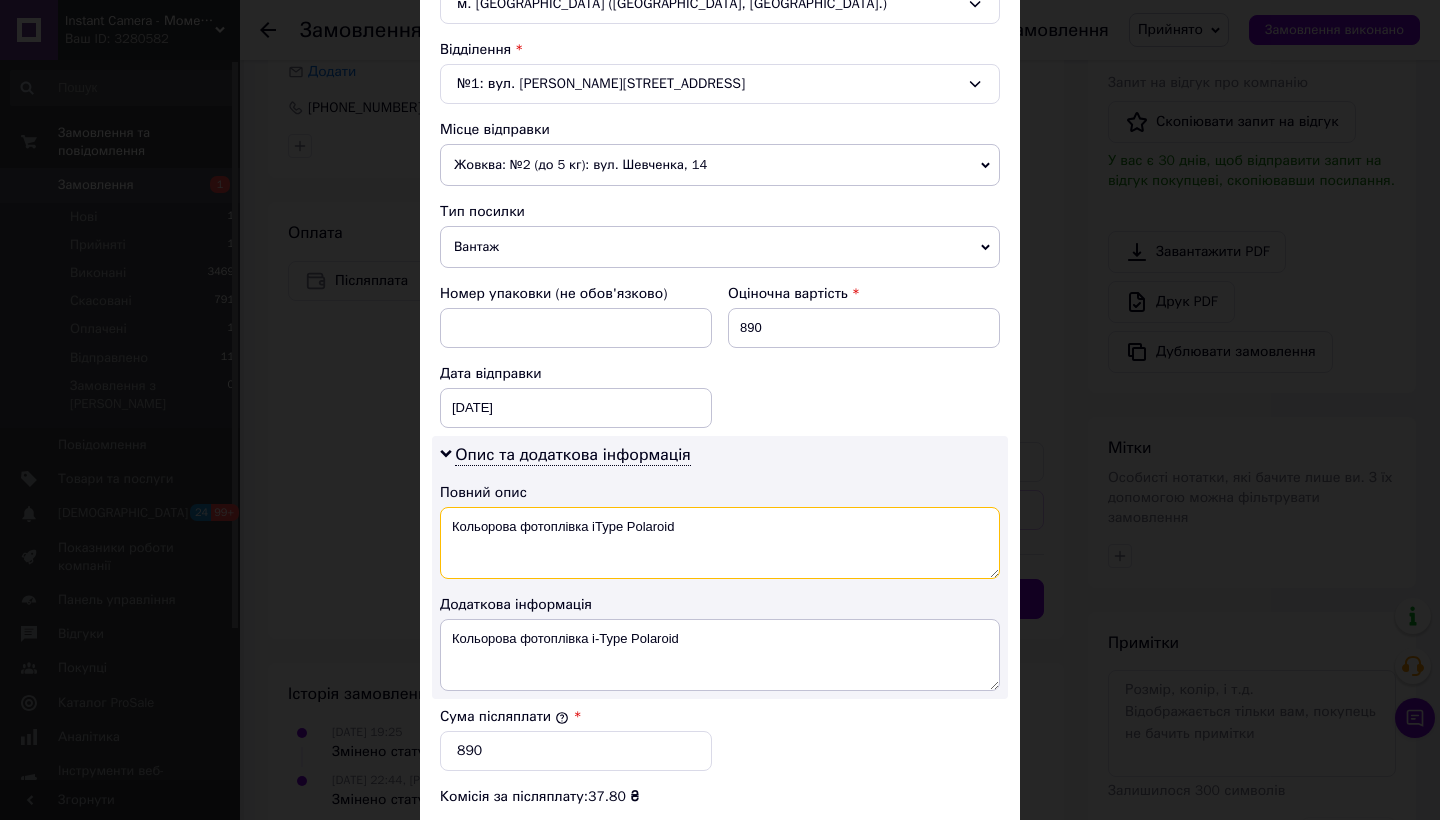 scroll, scrollTop: 949, scrollLeft: 0, axis: vertical 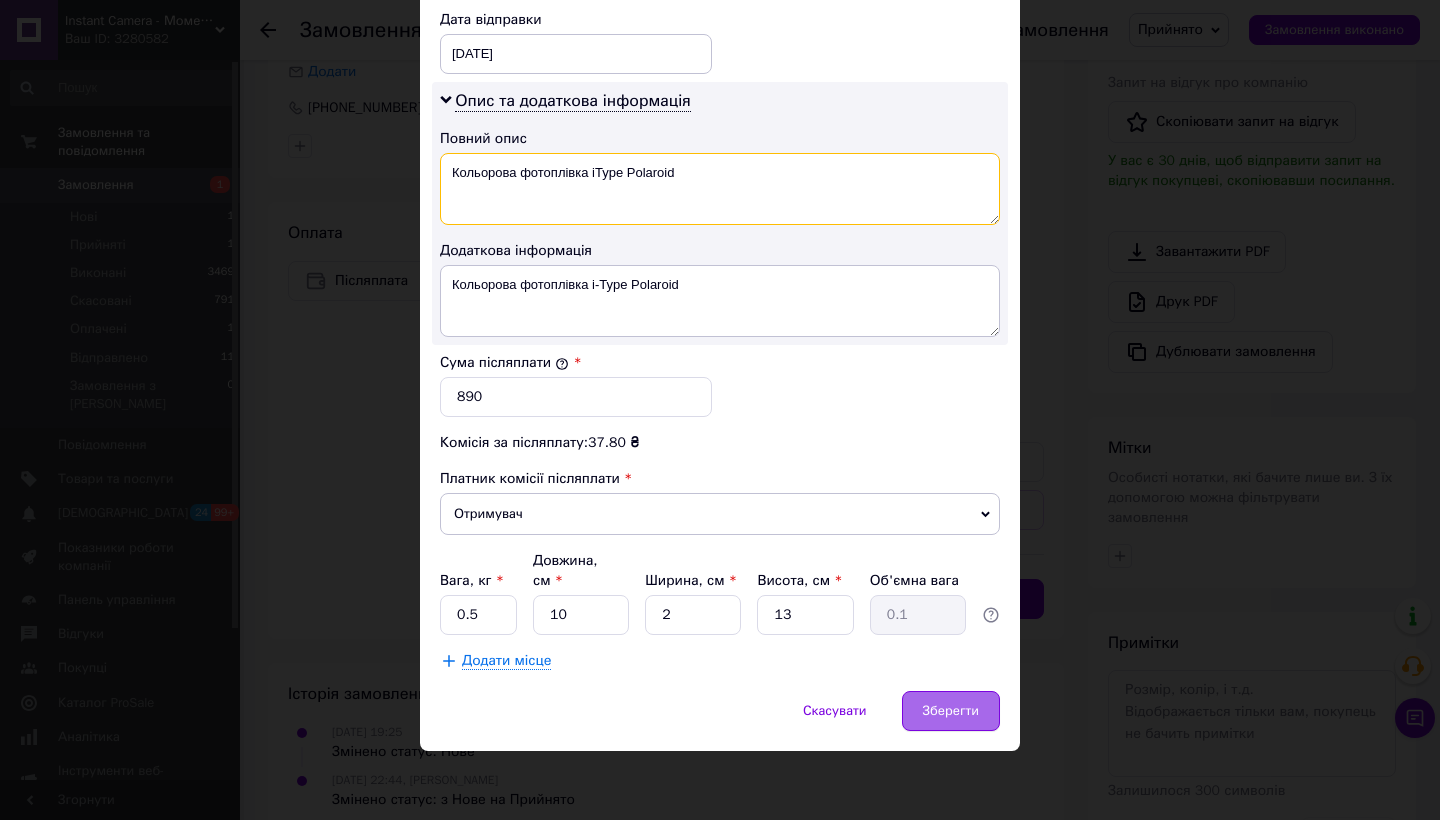 type on "Кольорова фотоплівка iType Polaroid" 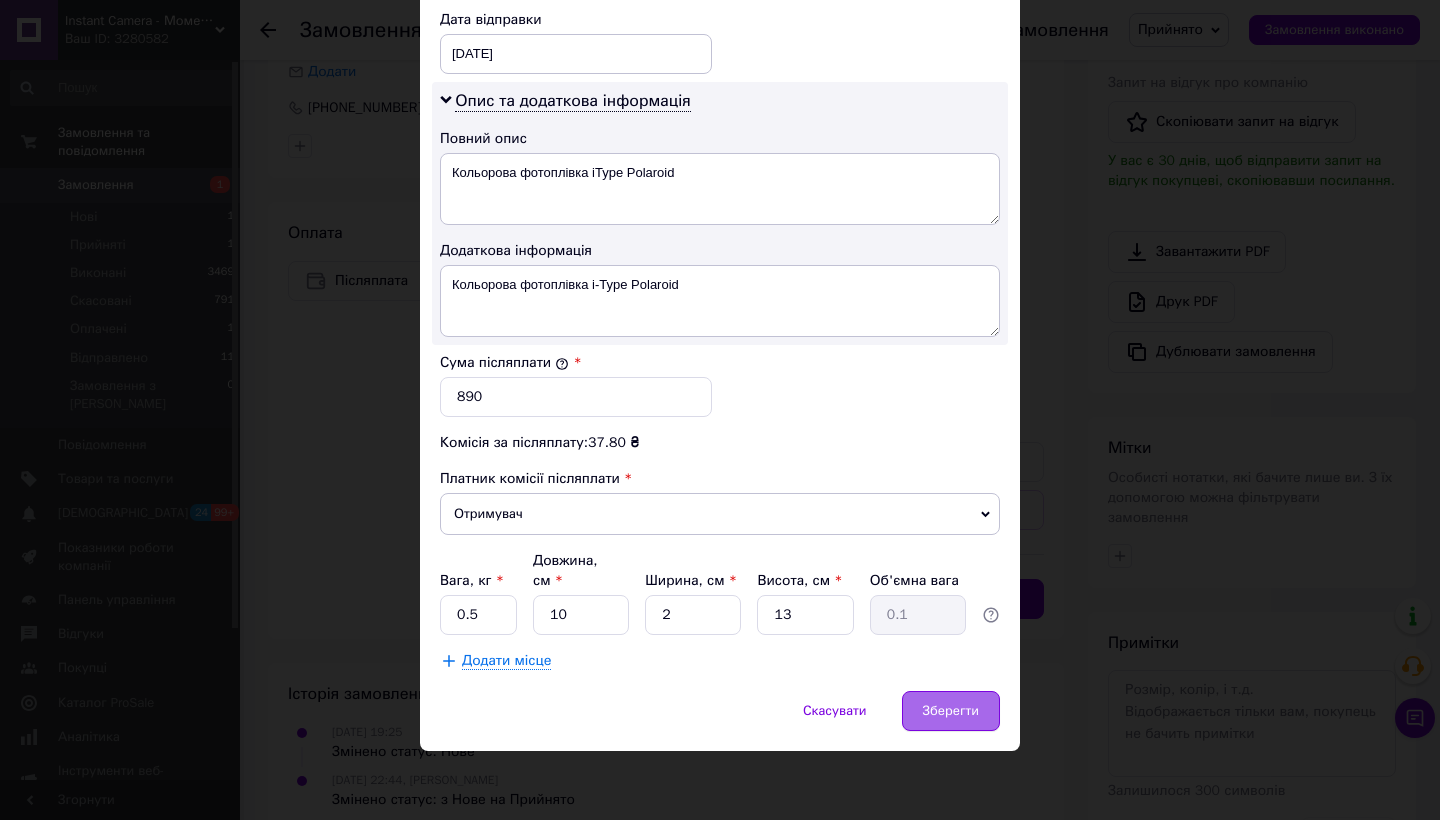 click on "Зберегти" at bounding box center [951, 711] 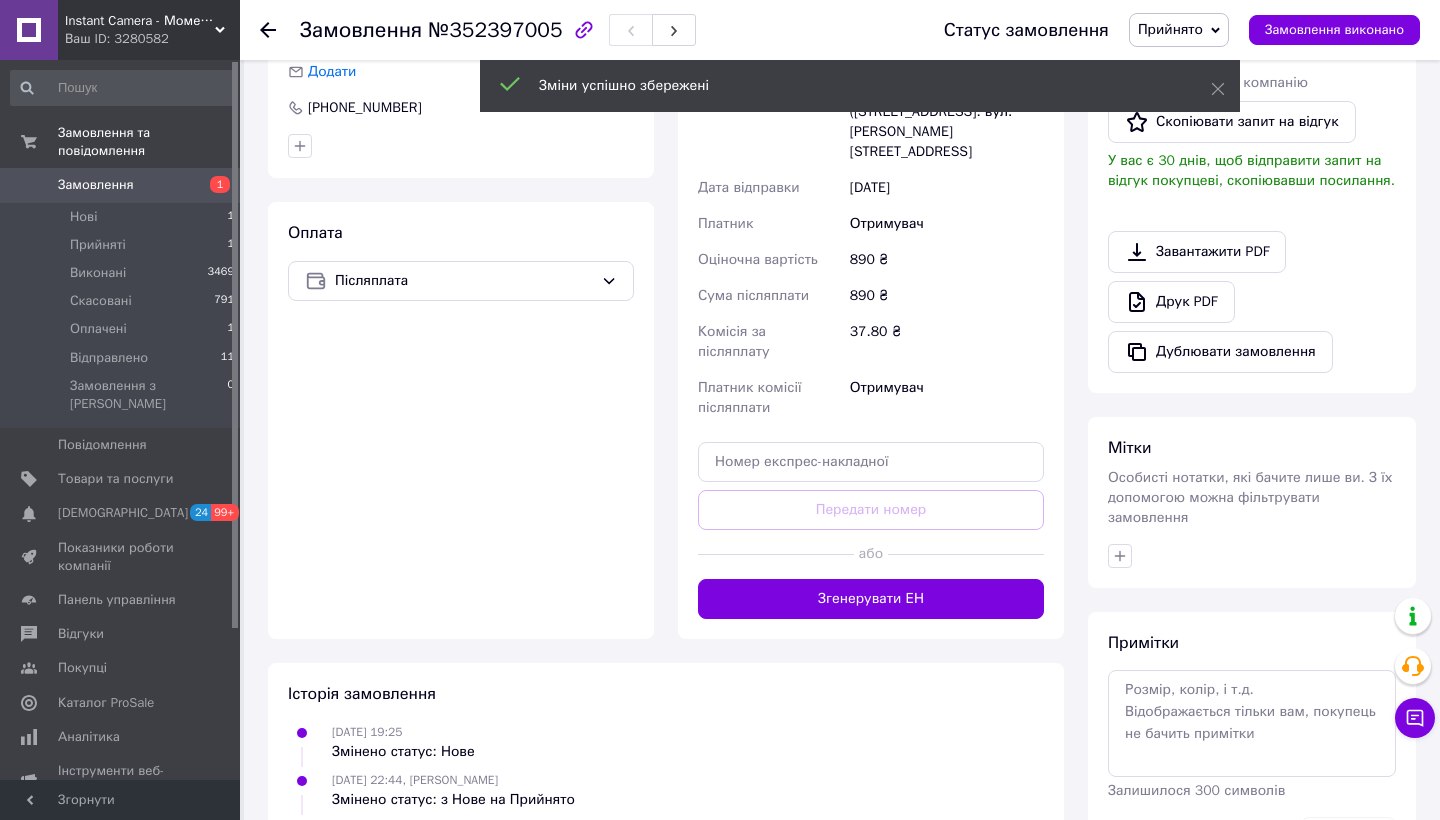 click on "Замовлення" at bounding box center [96, 185] 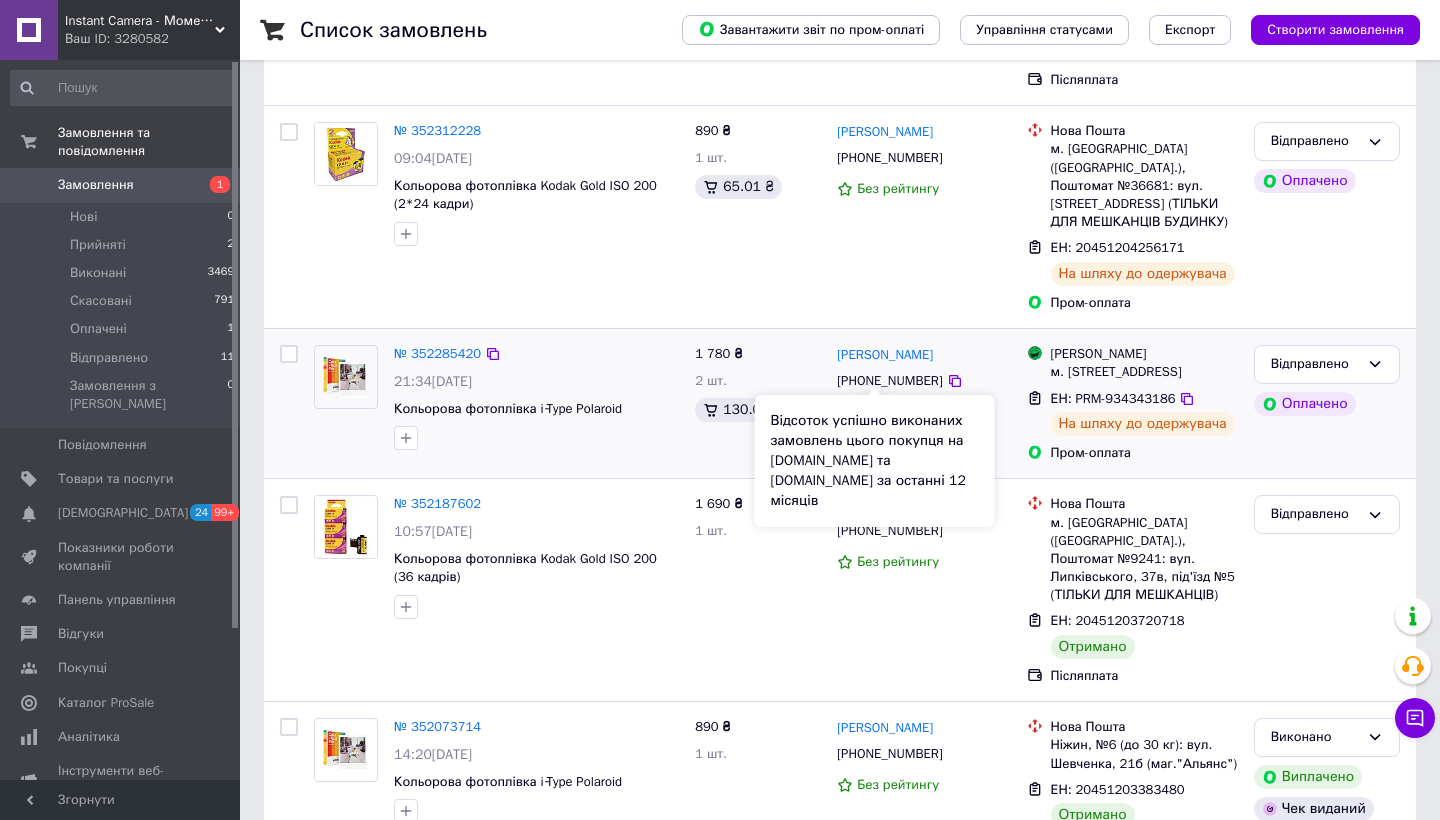 scroll, scrollTop: 287, scrollLeft: 0, axis: vertical 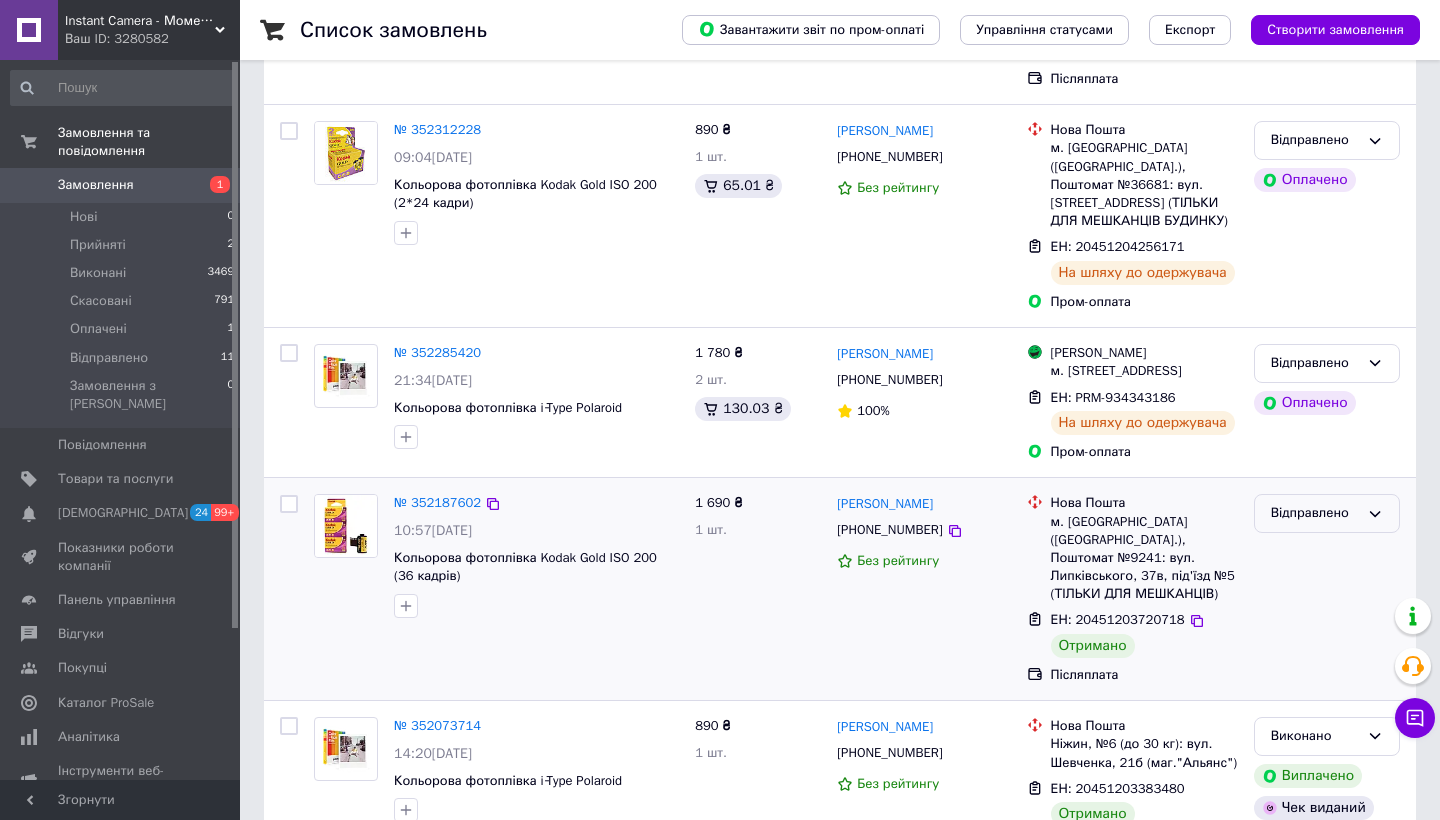 click on "Відправлено" at bounding box center (1315, 513) 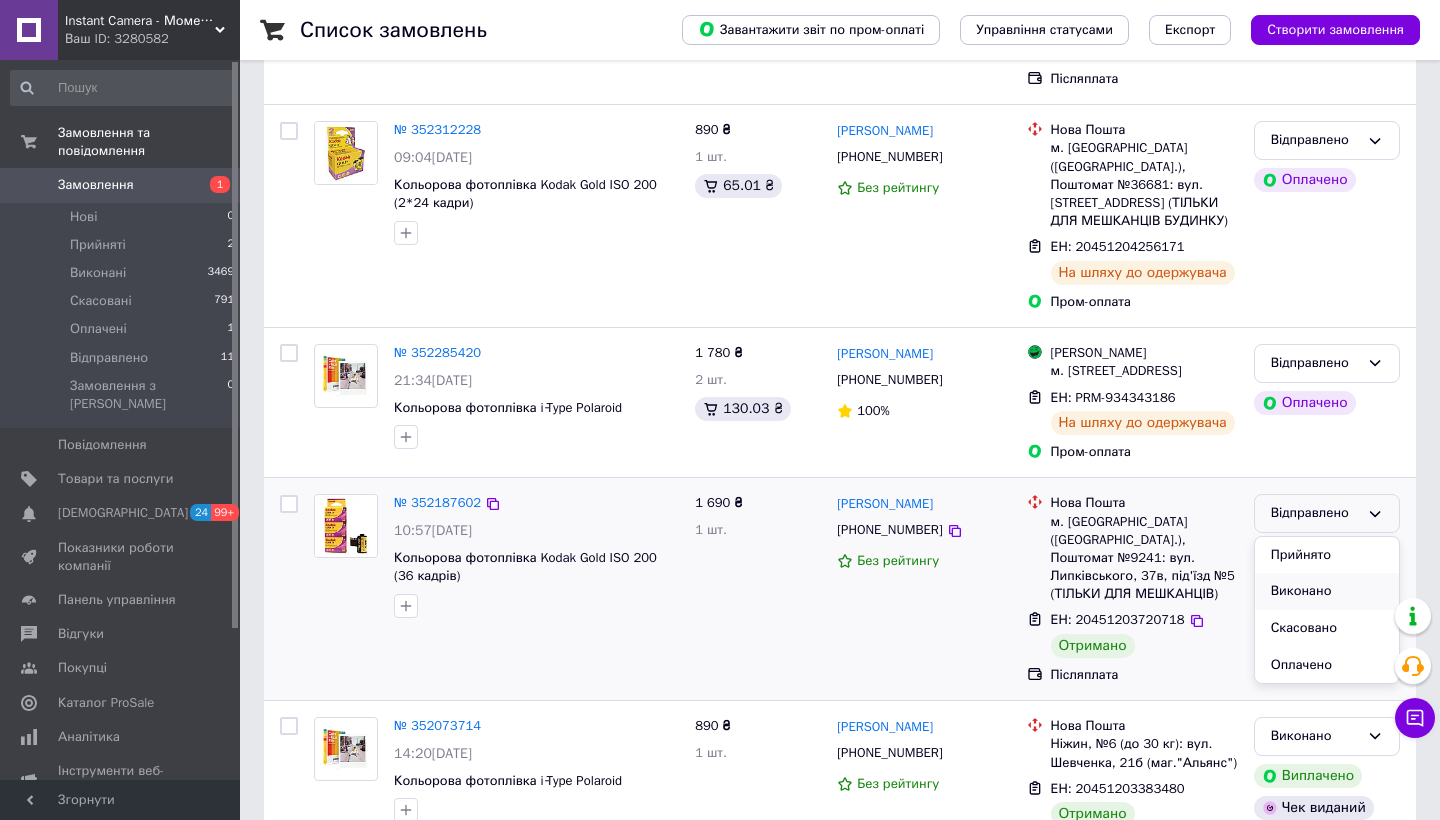 click on "Виконано" at bounding box center [1327, 591] 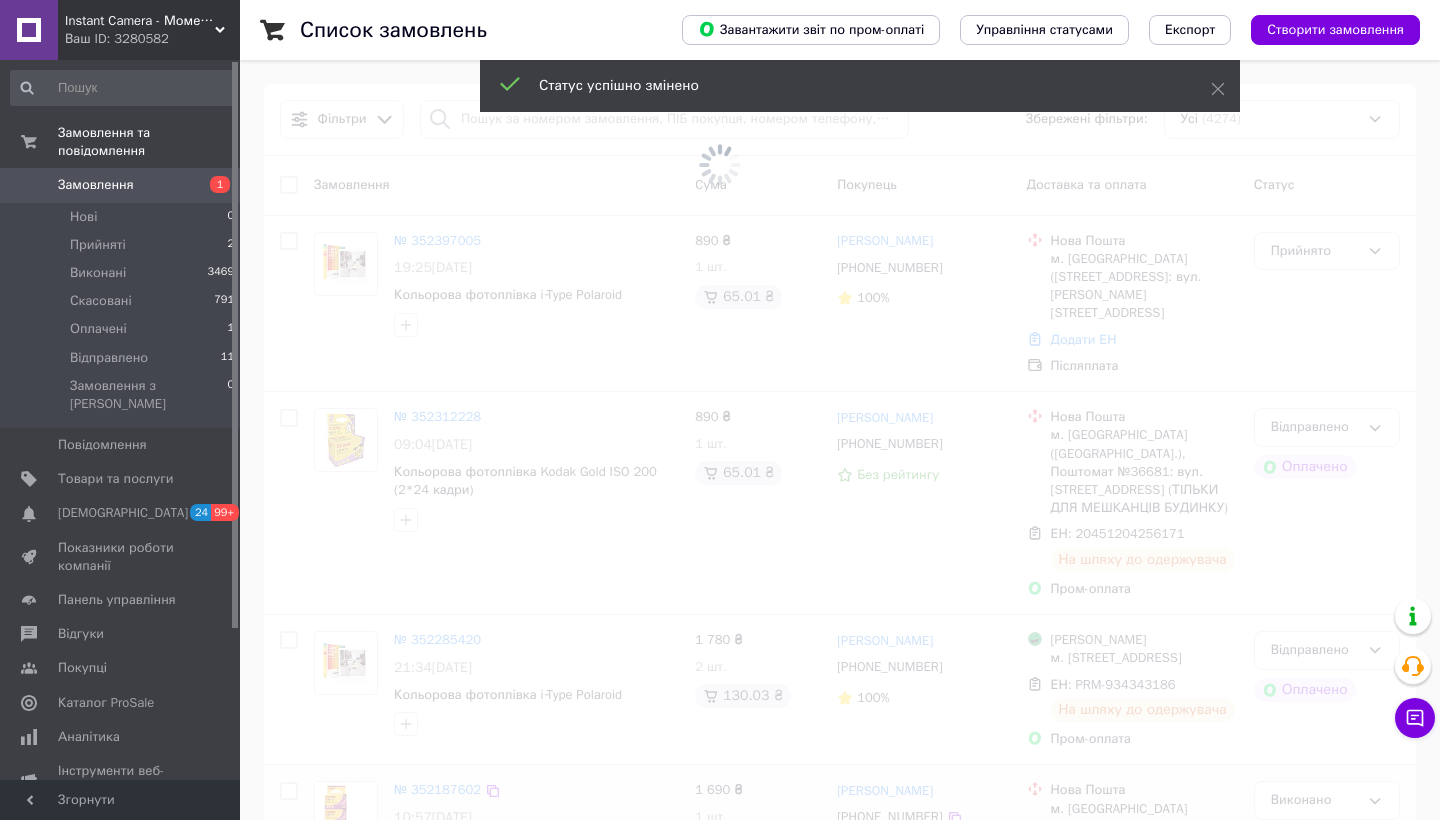 scroll, scrollTop: 0, scrollLeft: 0, axis: both 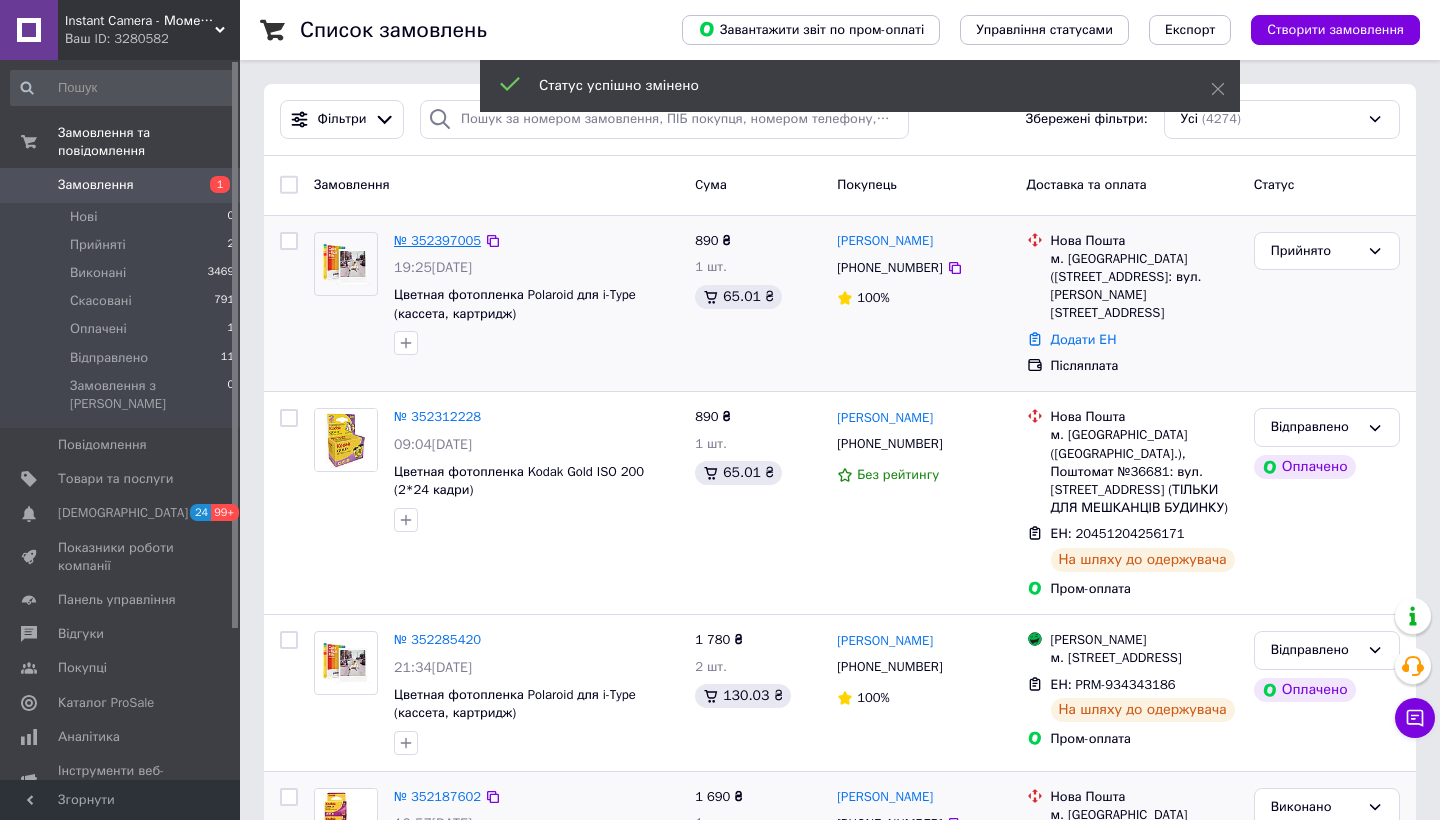 click on "№ 352397005" at bounding box center (437, 240) 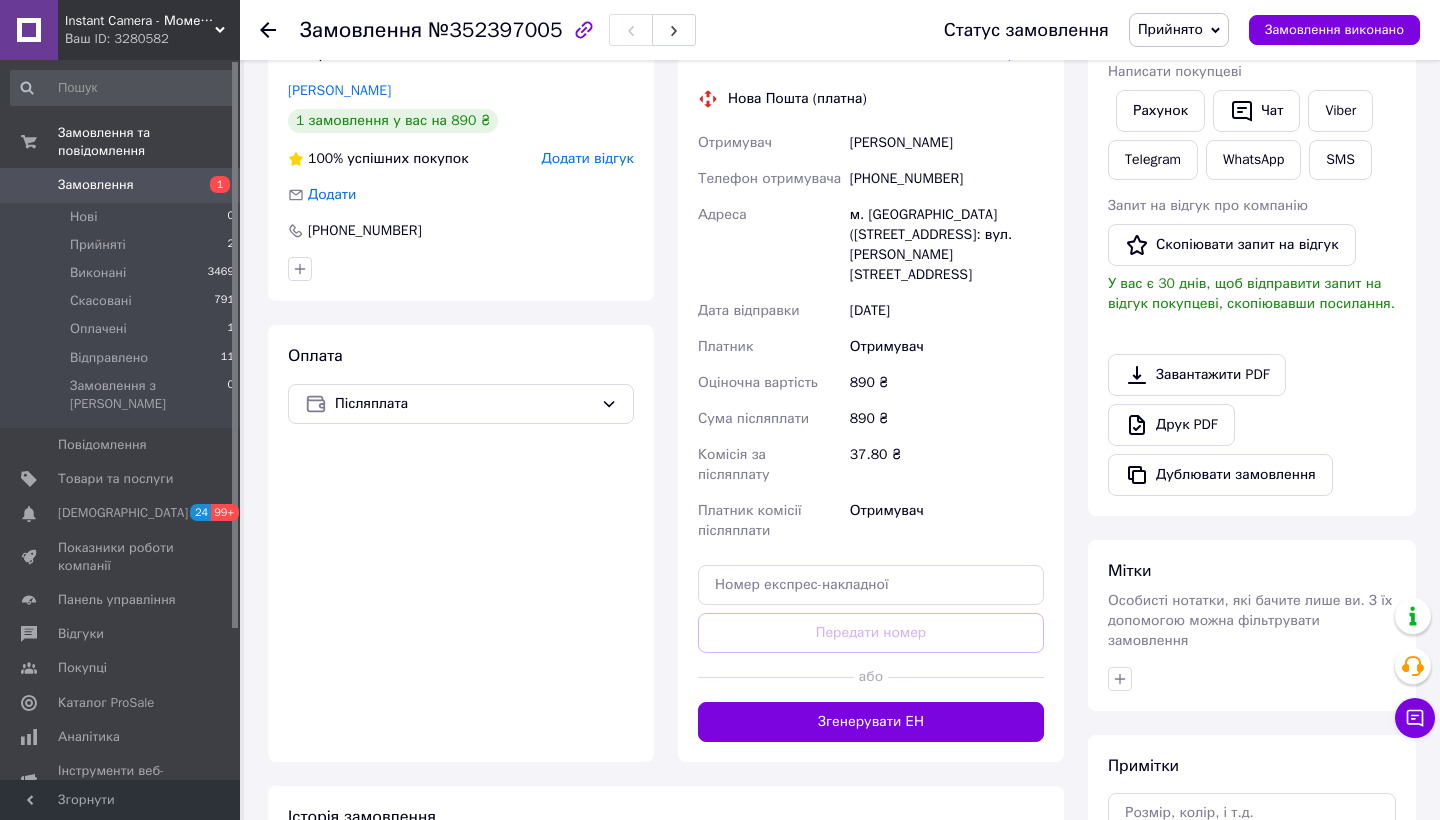scroll, scrollTop: 447, scrollLeft: 0, axis: vertical 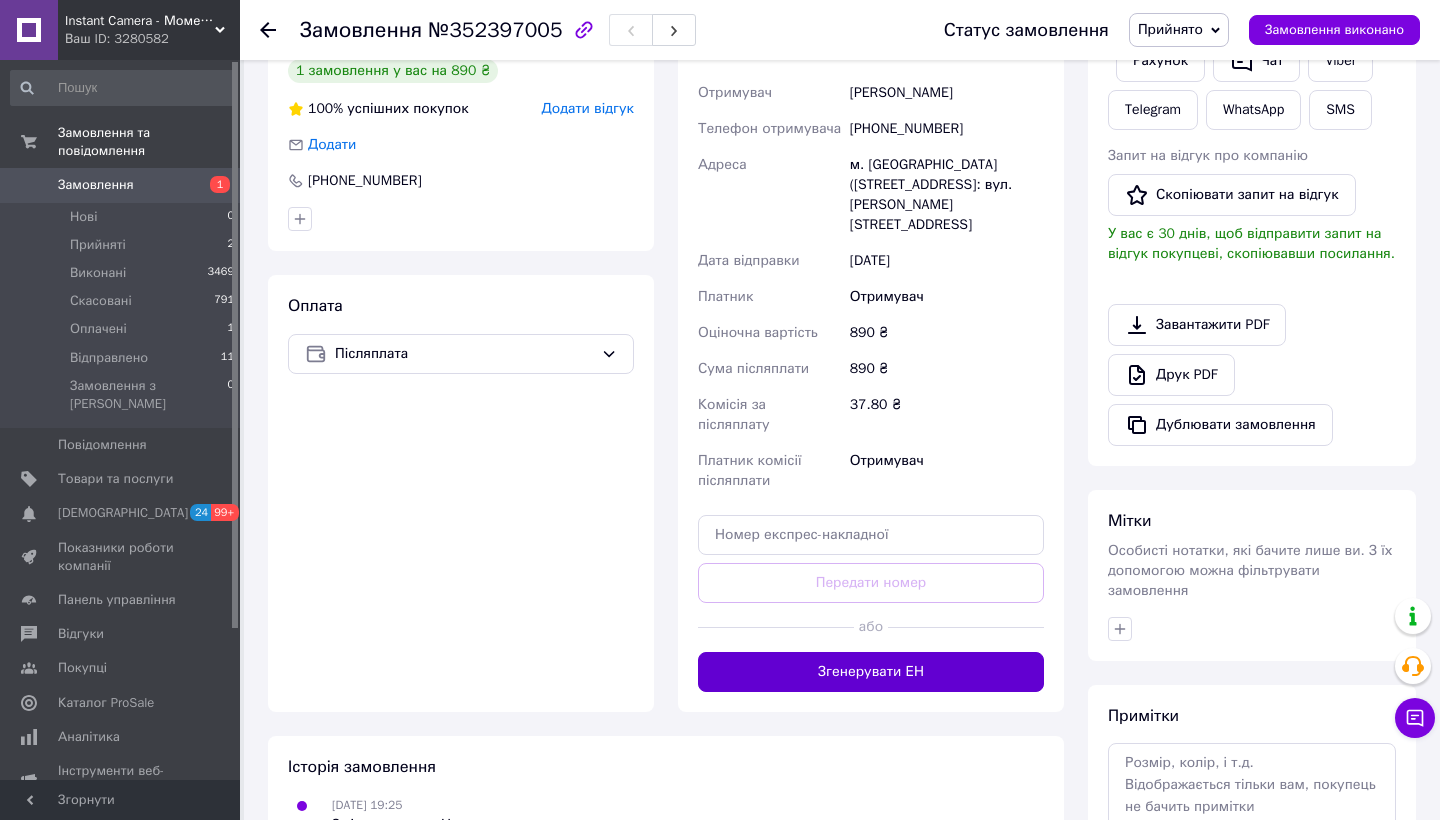 click on "Згенерувати ЕН" at bounding box center (871, 672) 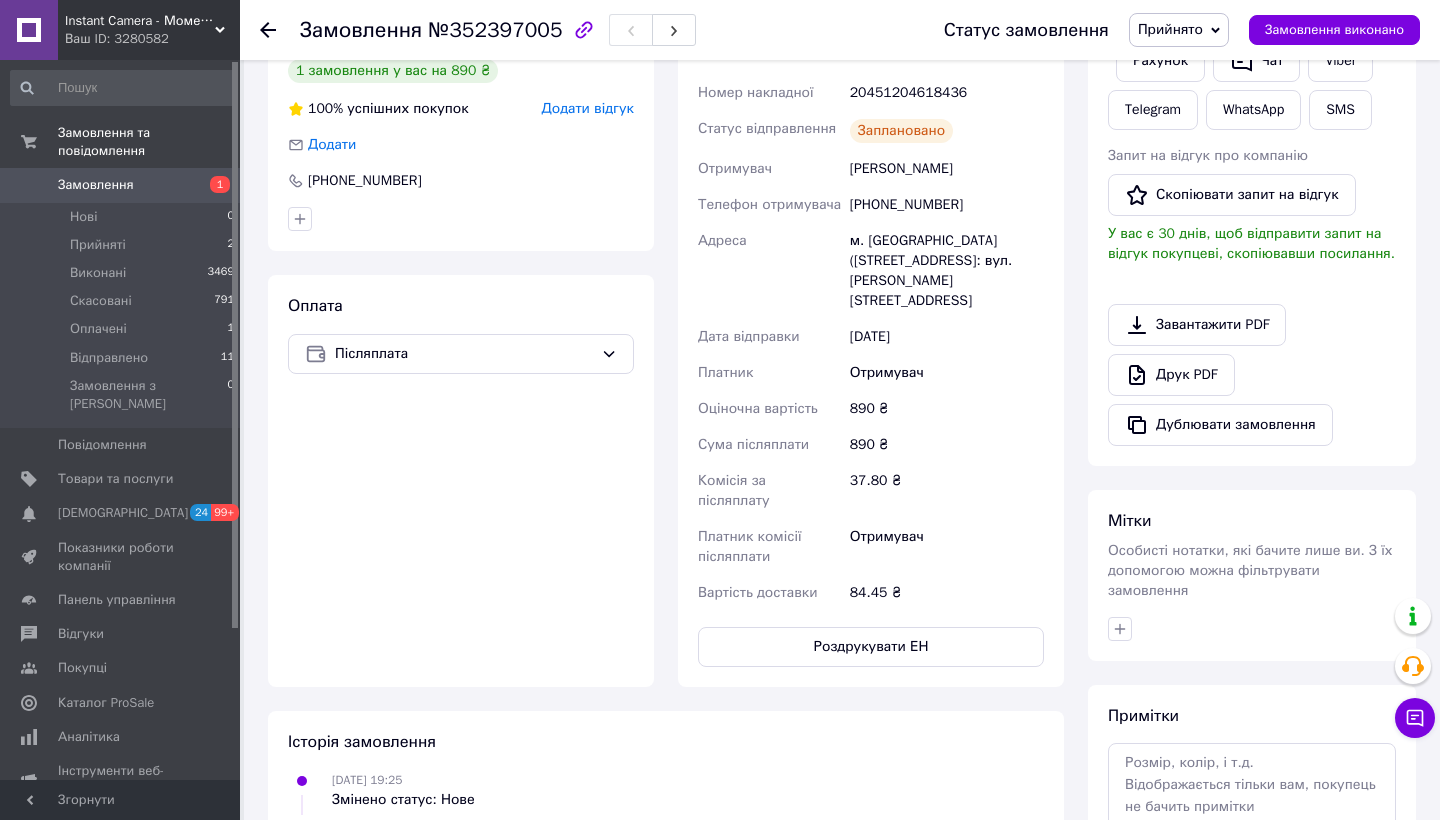 click on "Замовлення" at bounding box center (96, 185) 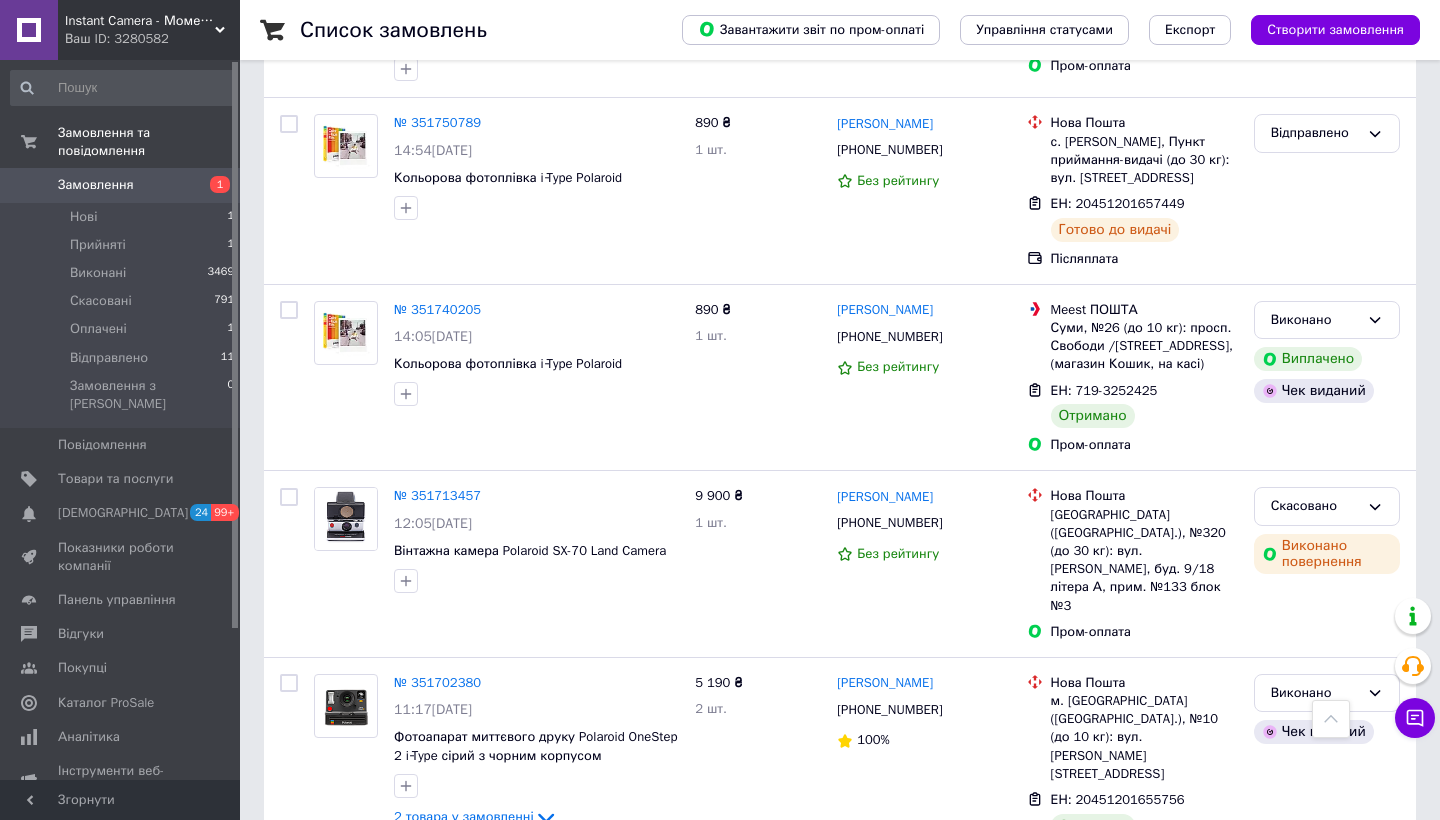 scroll, scrollTop: 3222, scrollLeft: 0, axis: vertical 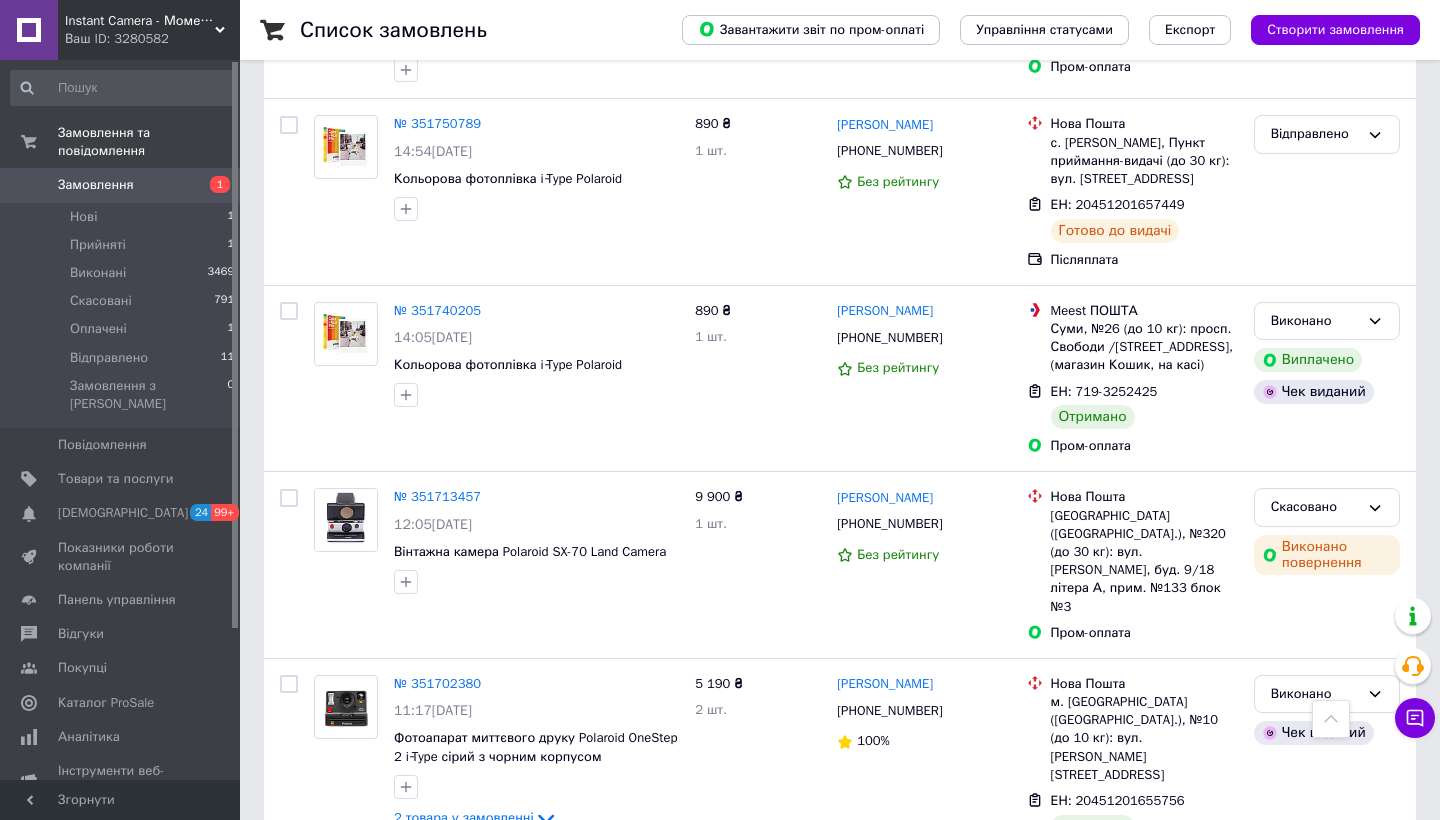 click on "2" at bounding box center [327, 926] 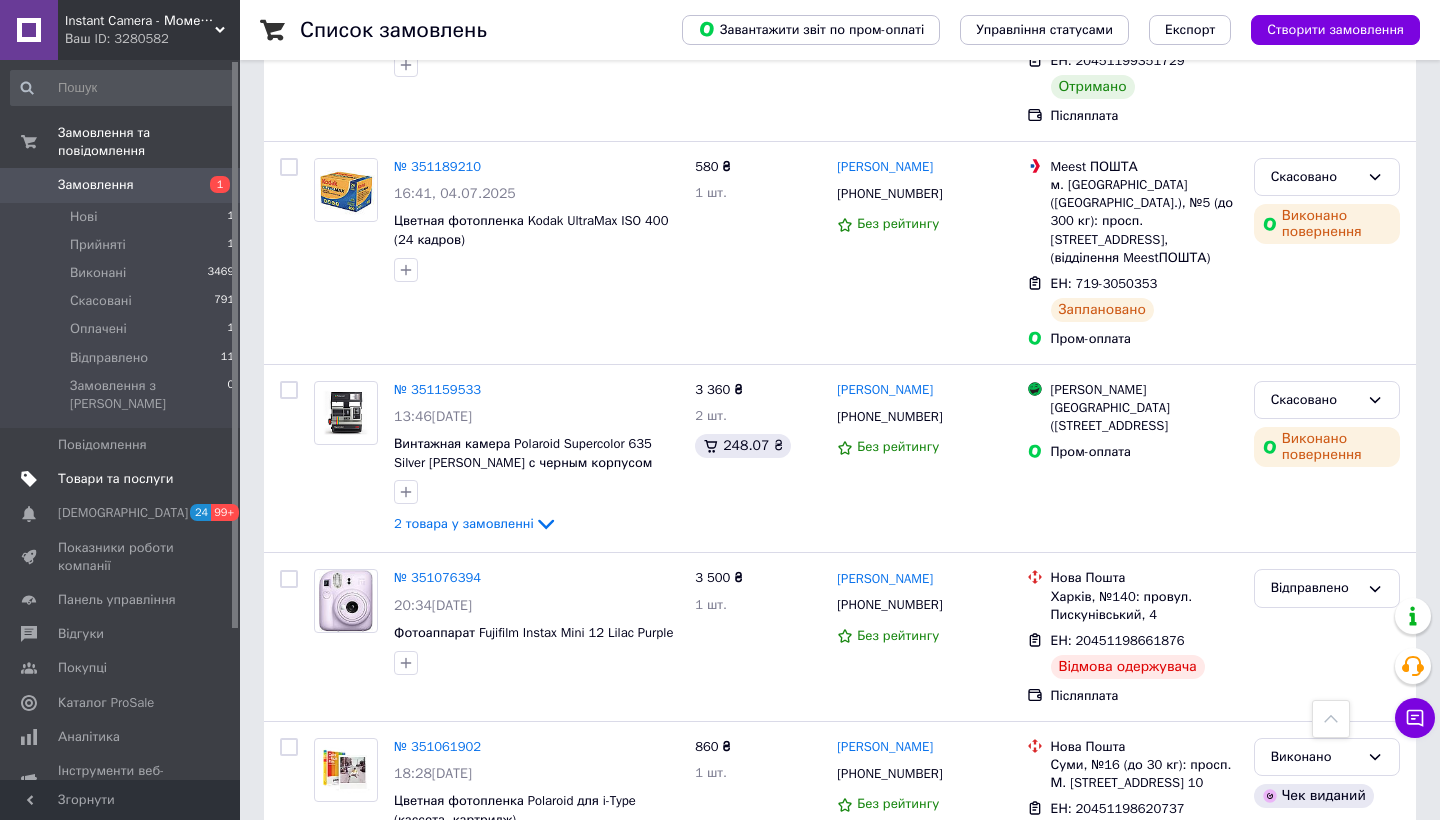 scroll, scrollTop: 3252, scrollLeft: 0, axis: vertical 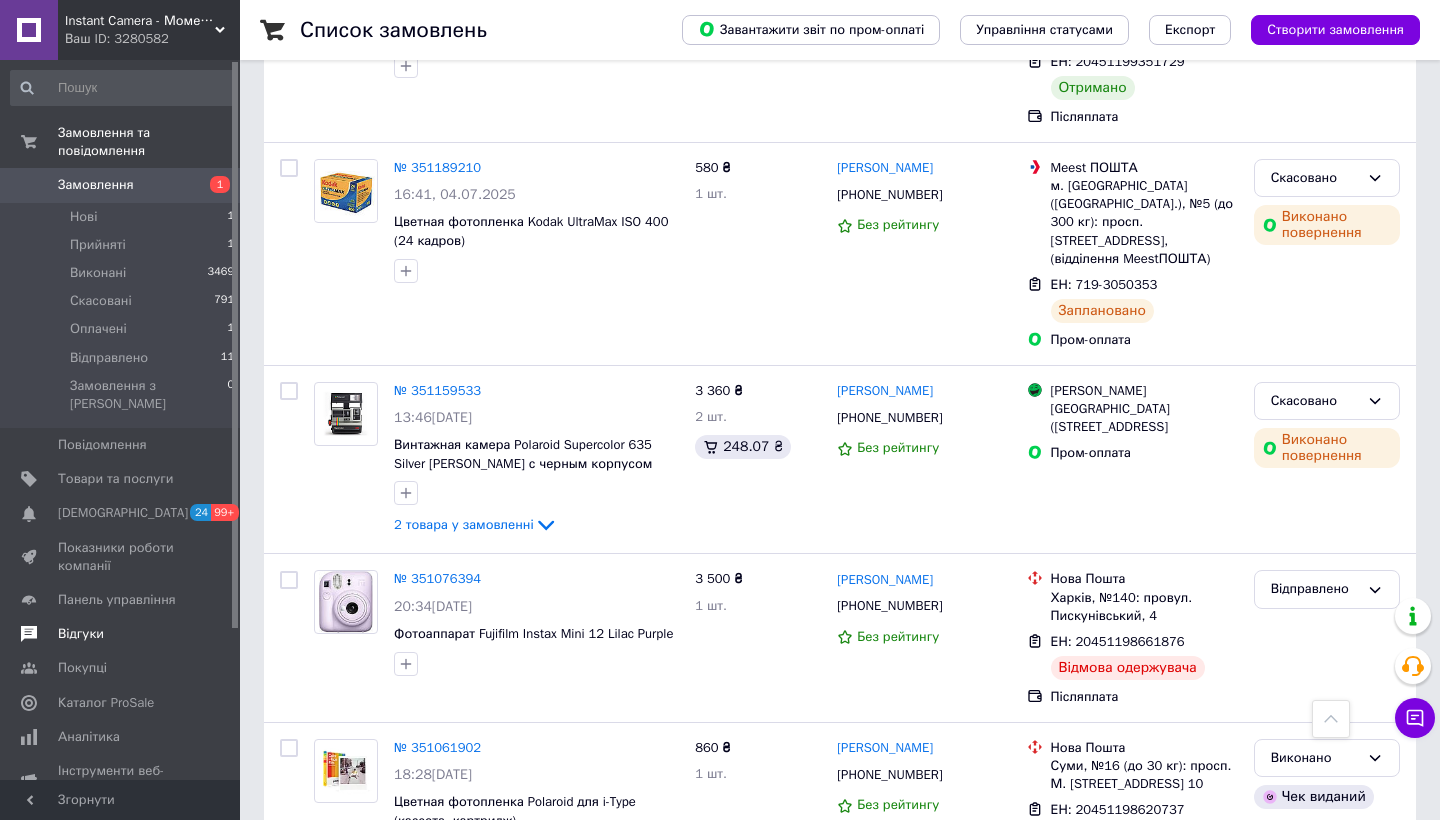click on "Відгуки" at bounding box center [121, 634] 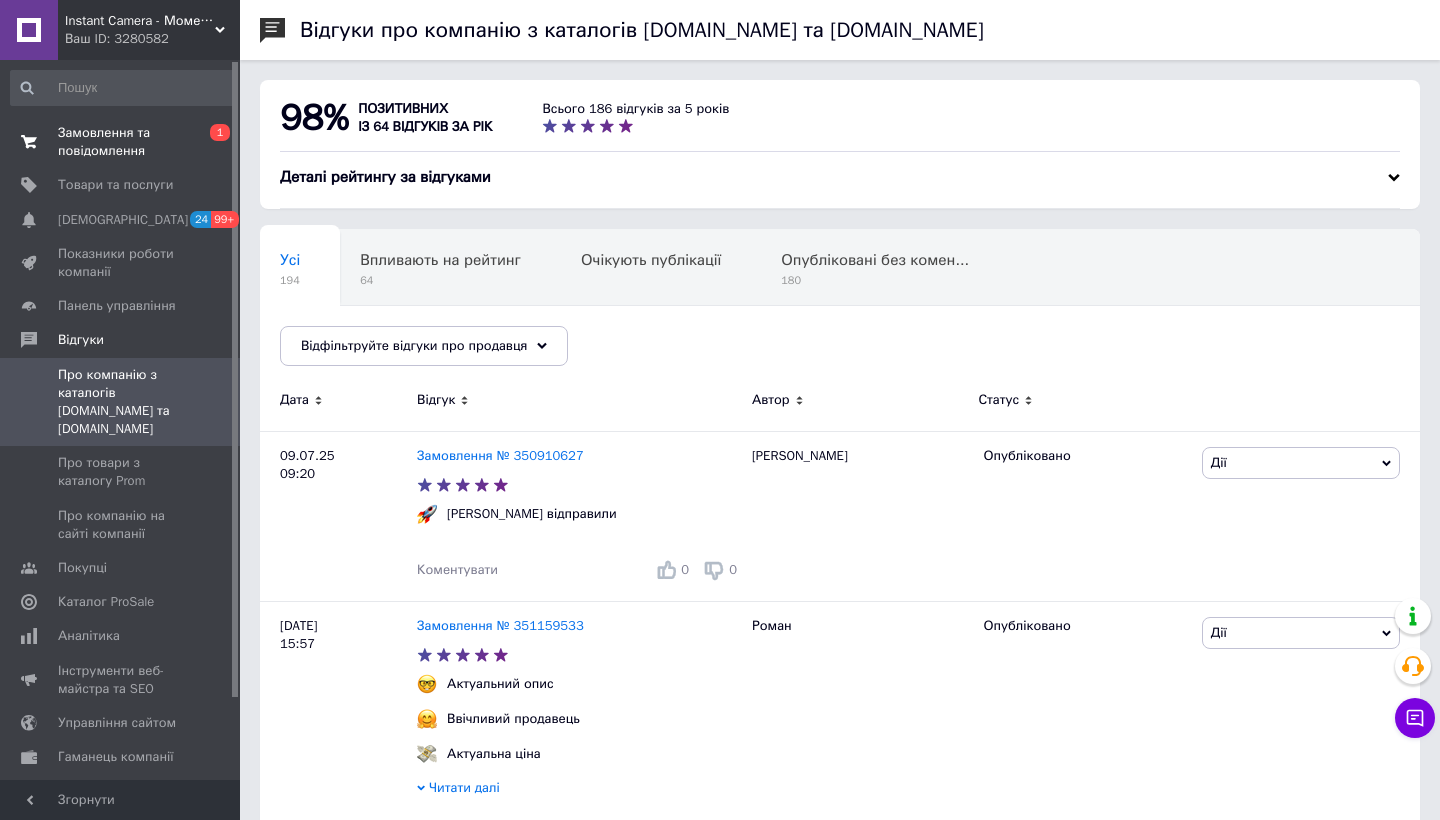 click on "Замовлення та повідомлення" at bounding box center [121, 142] 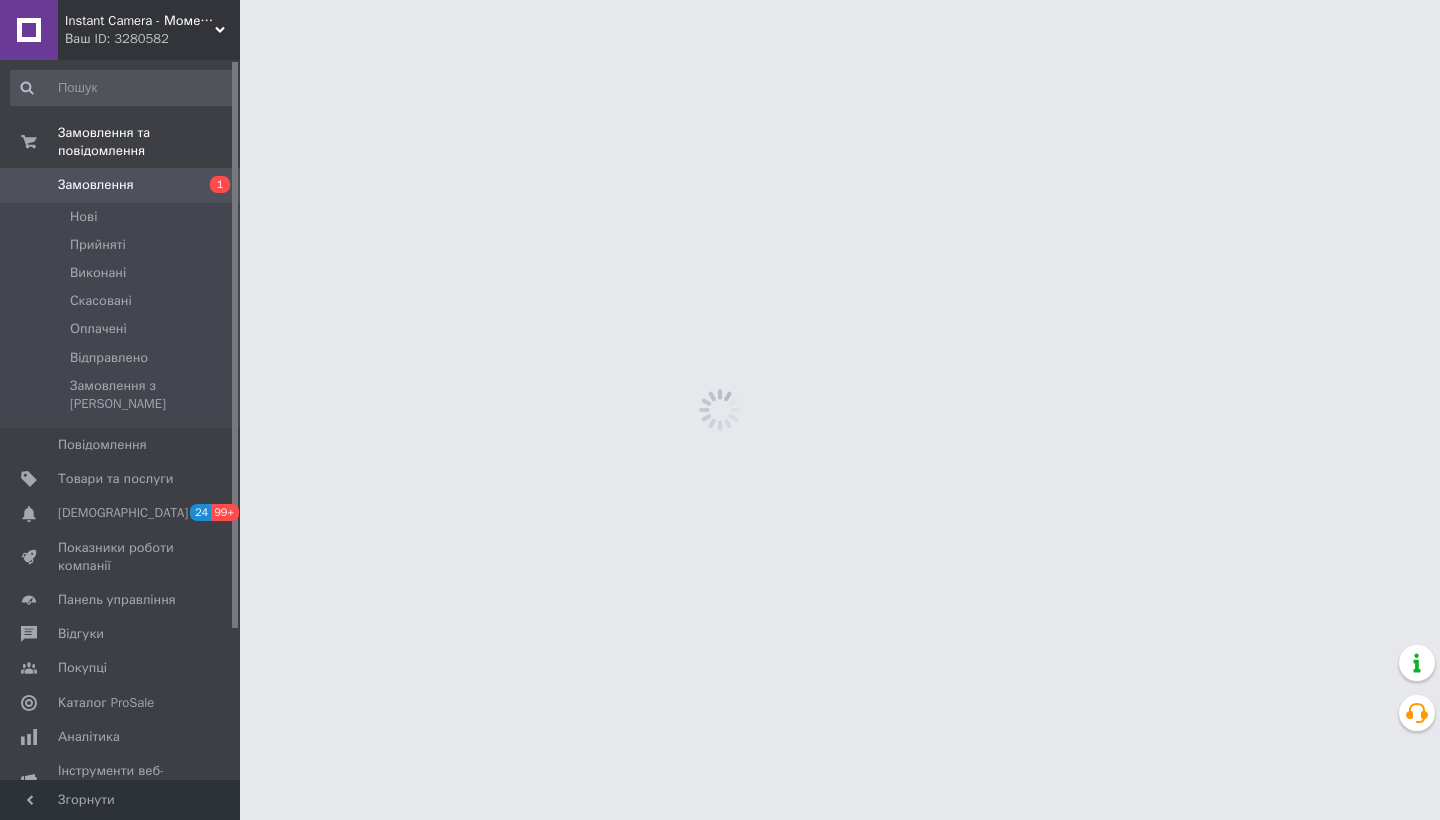 scroll, scrollTop: 0, scrollLeft: 0, axis: both 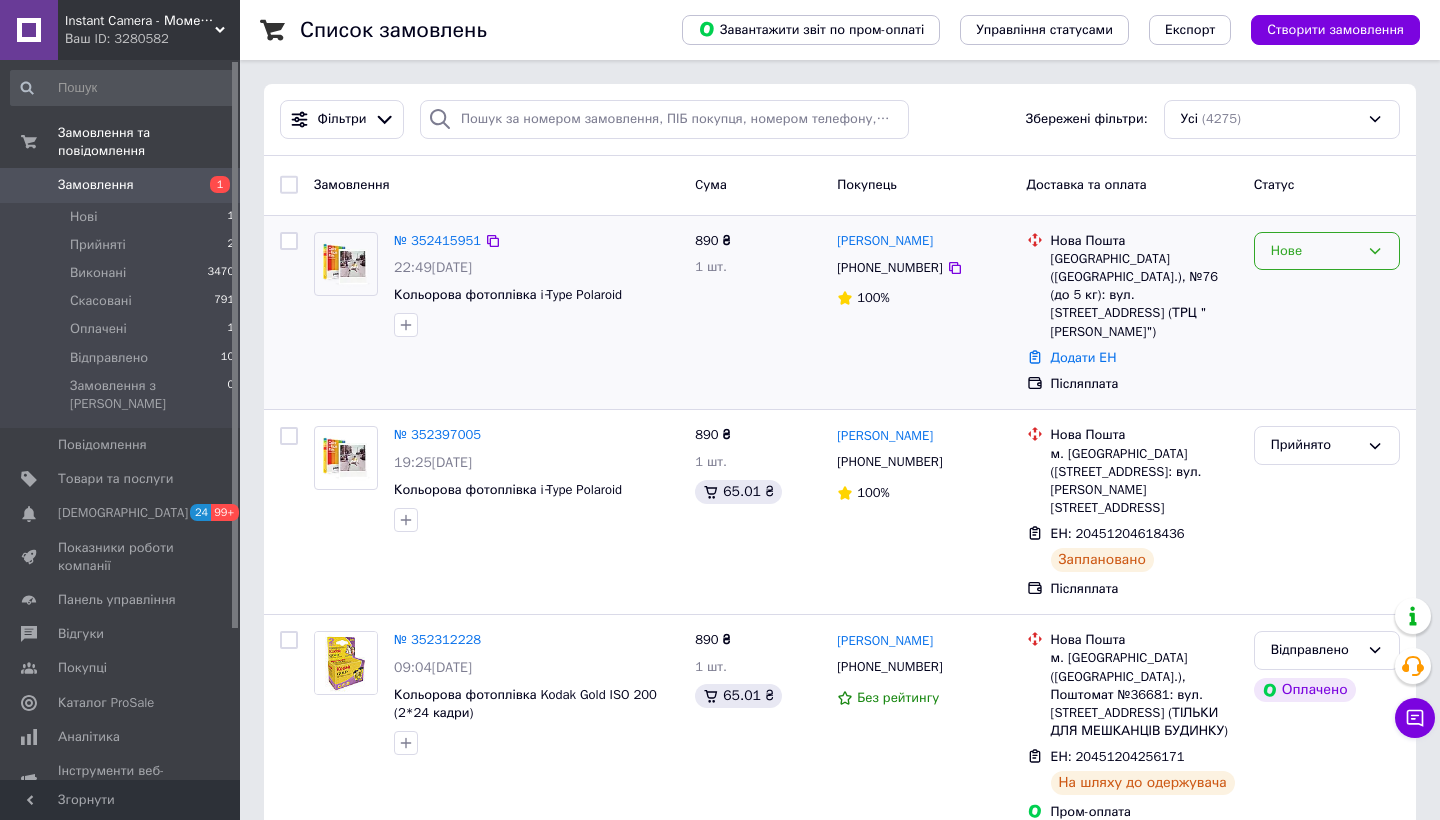 click on "Нове" at bounding box center [1327, 251] 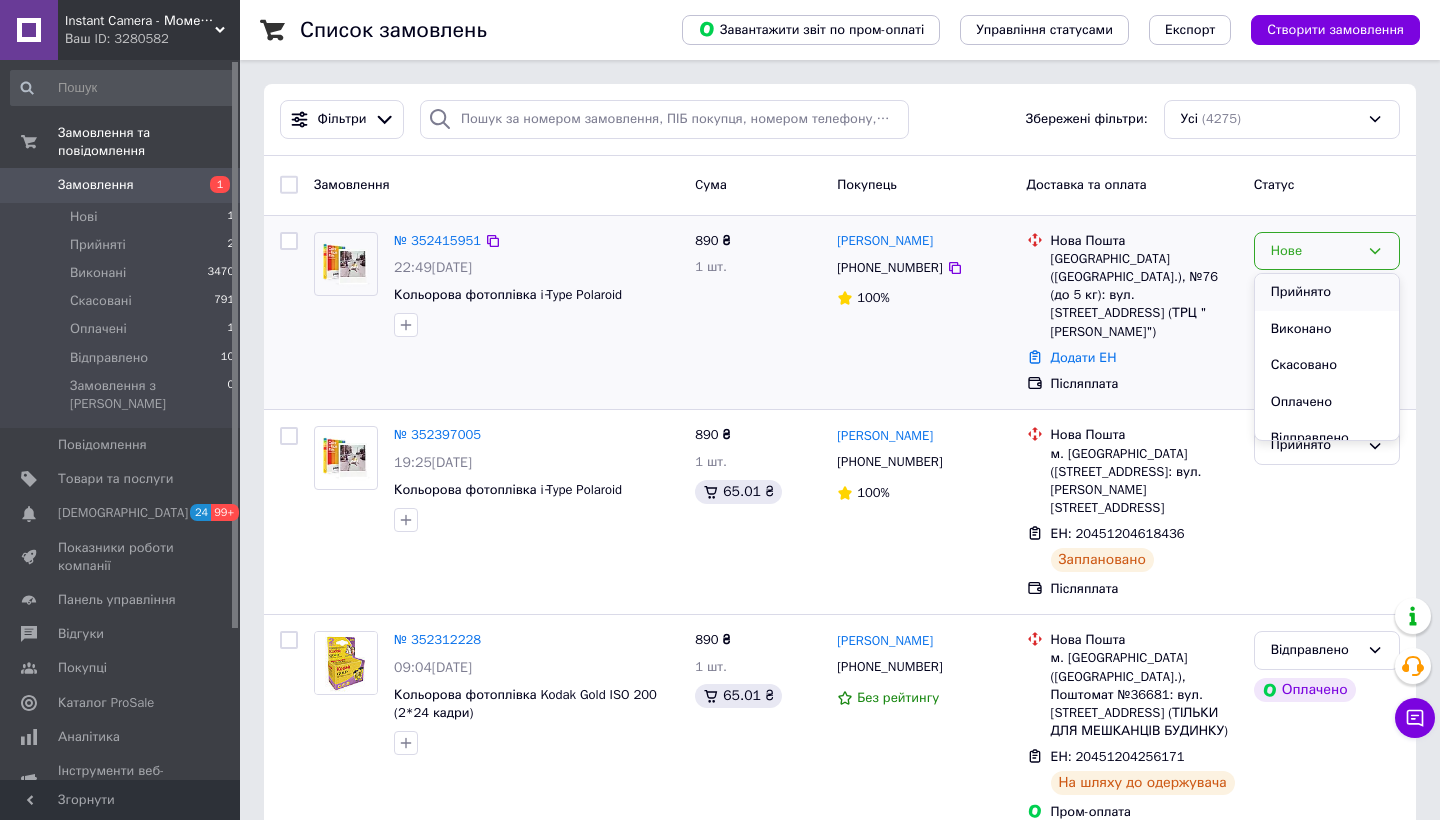 click on "Прийнято" at bounding box center [1327, 292] 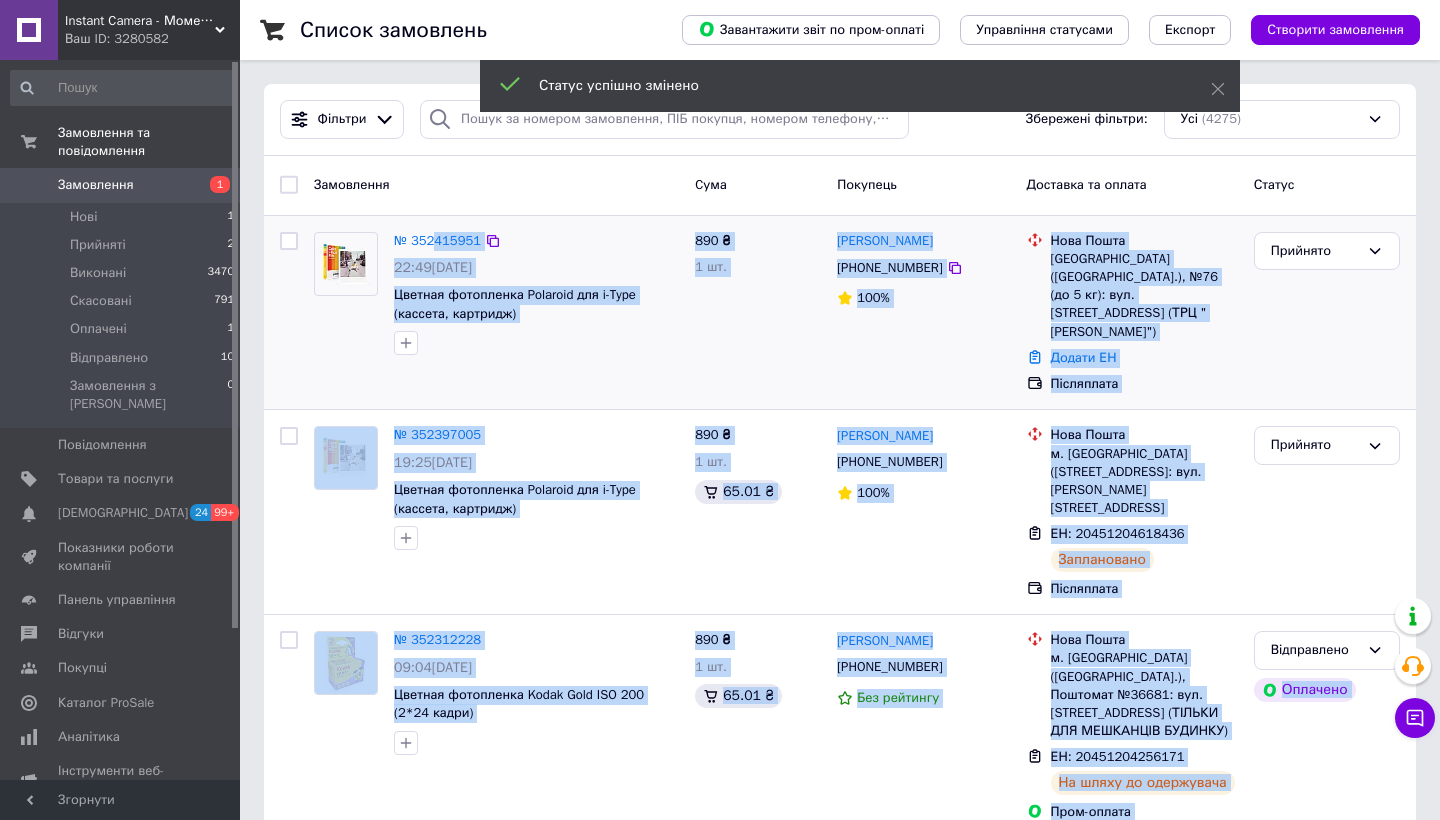 click on "№ 352415951" at bounding box center (437, 240) 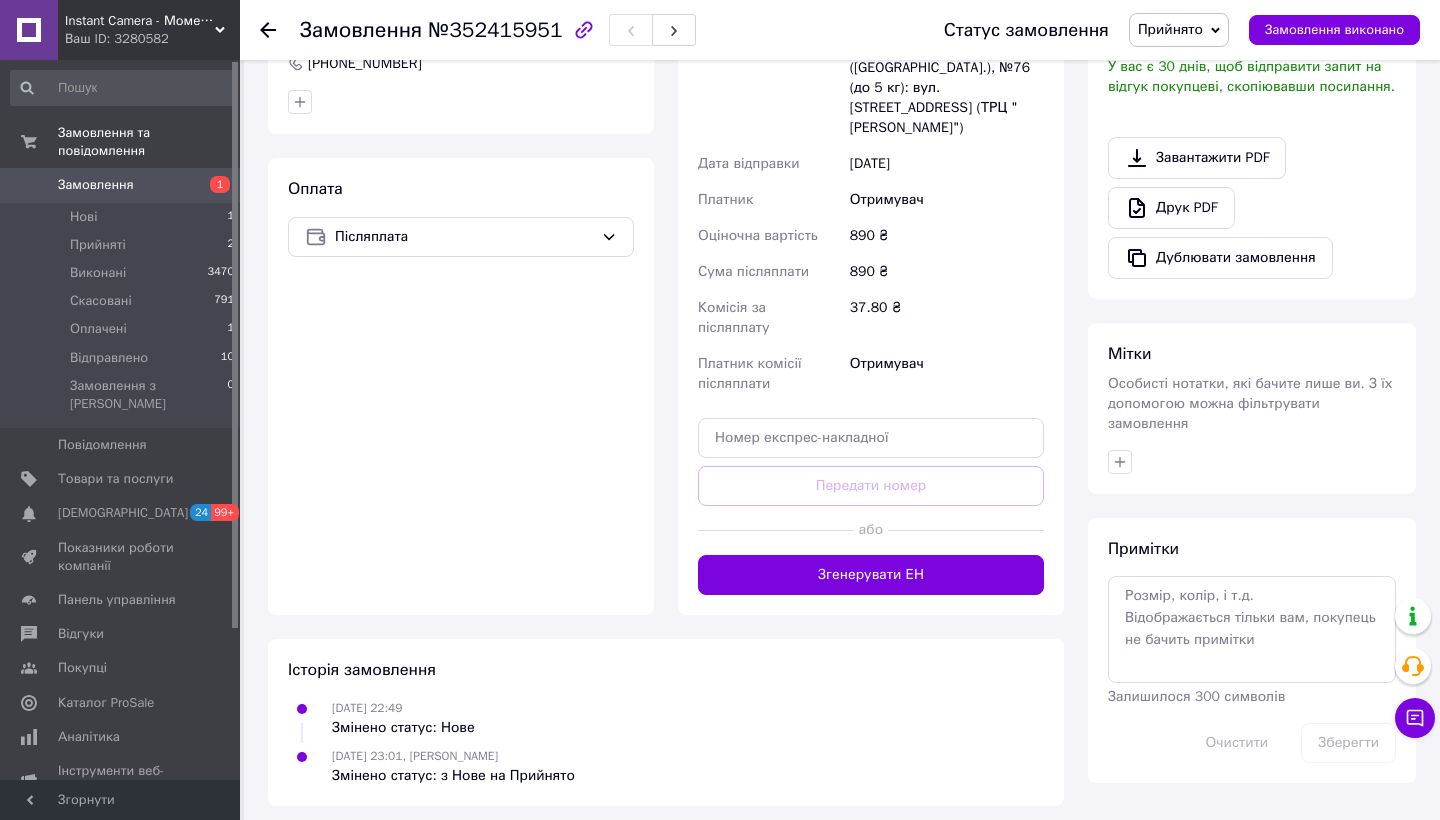 scroll, scrollTop: 543, scrollLeft: 0, axis: vertical 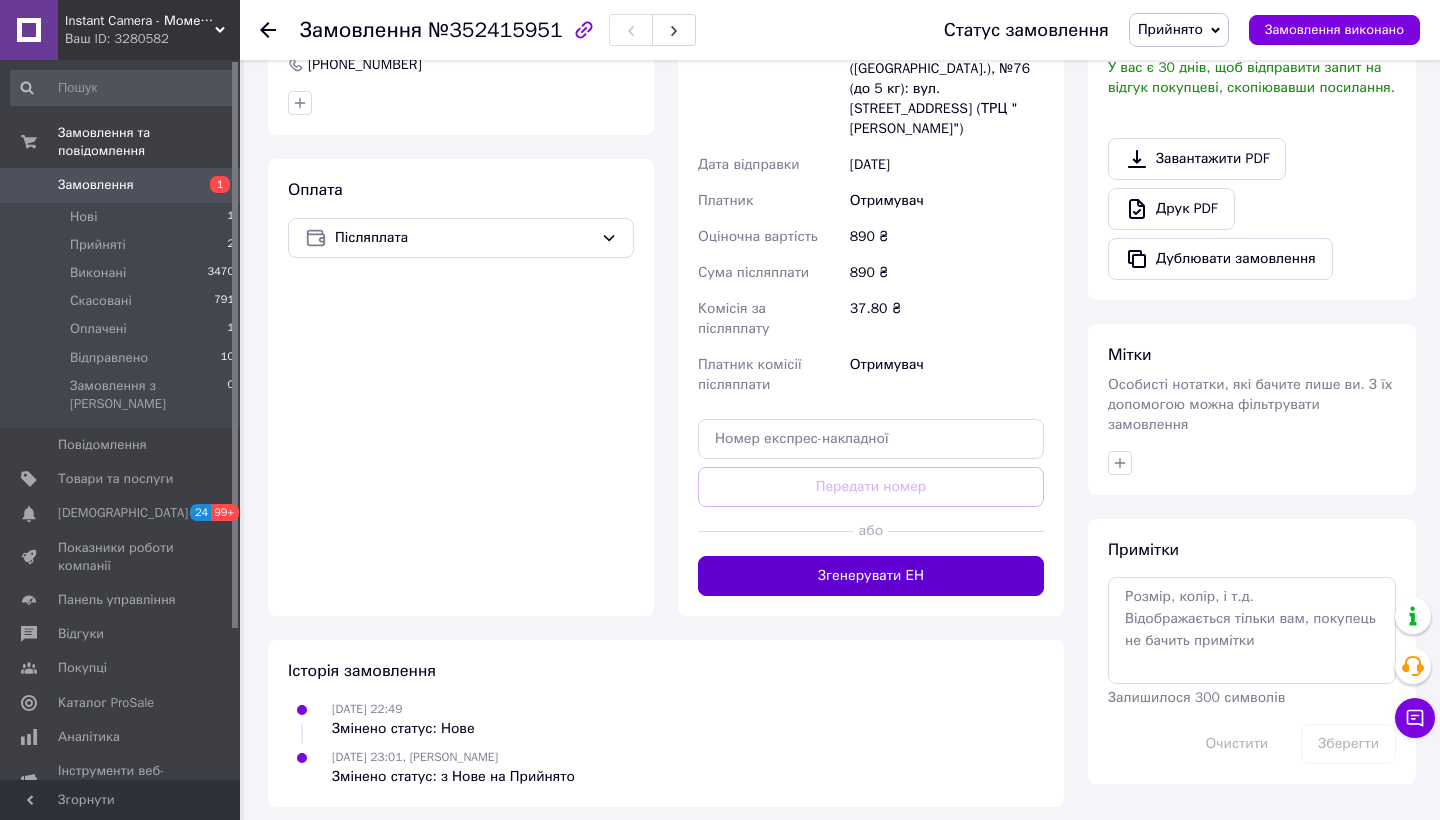 click on "Згенерувати ЕН" at bounding box center [871, 576] 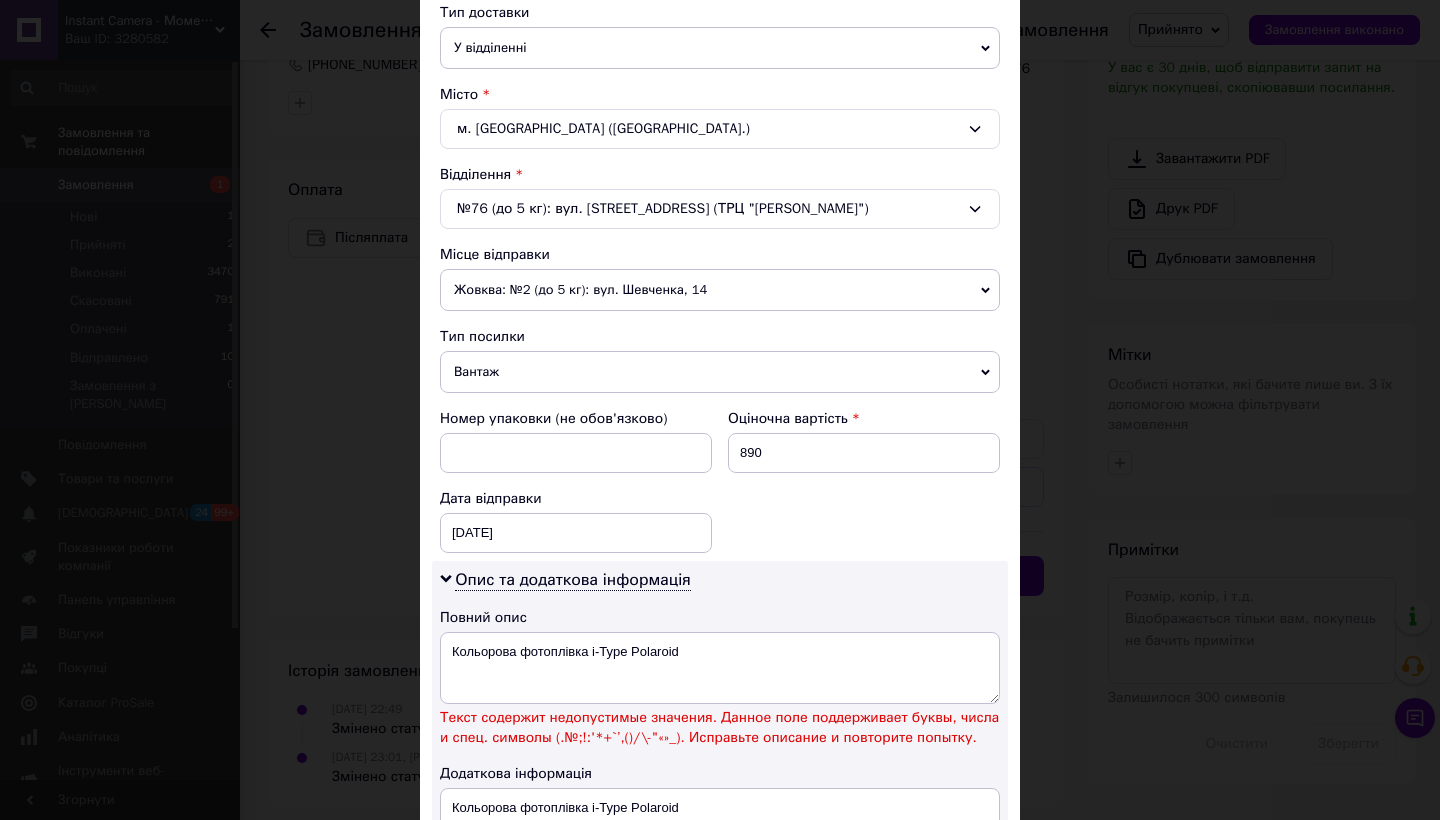 scroll, scrollTop: 640, scrollLeft: 0, axis: vertical 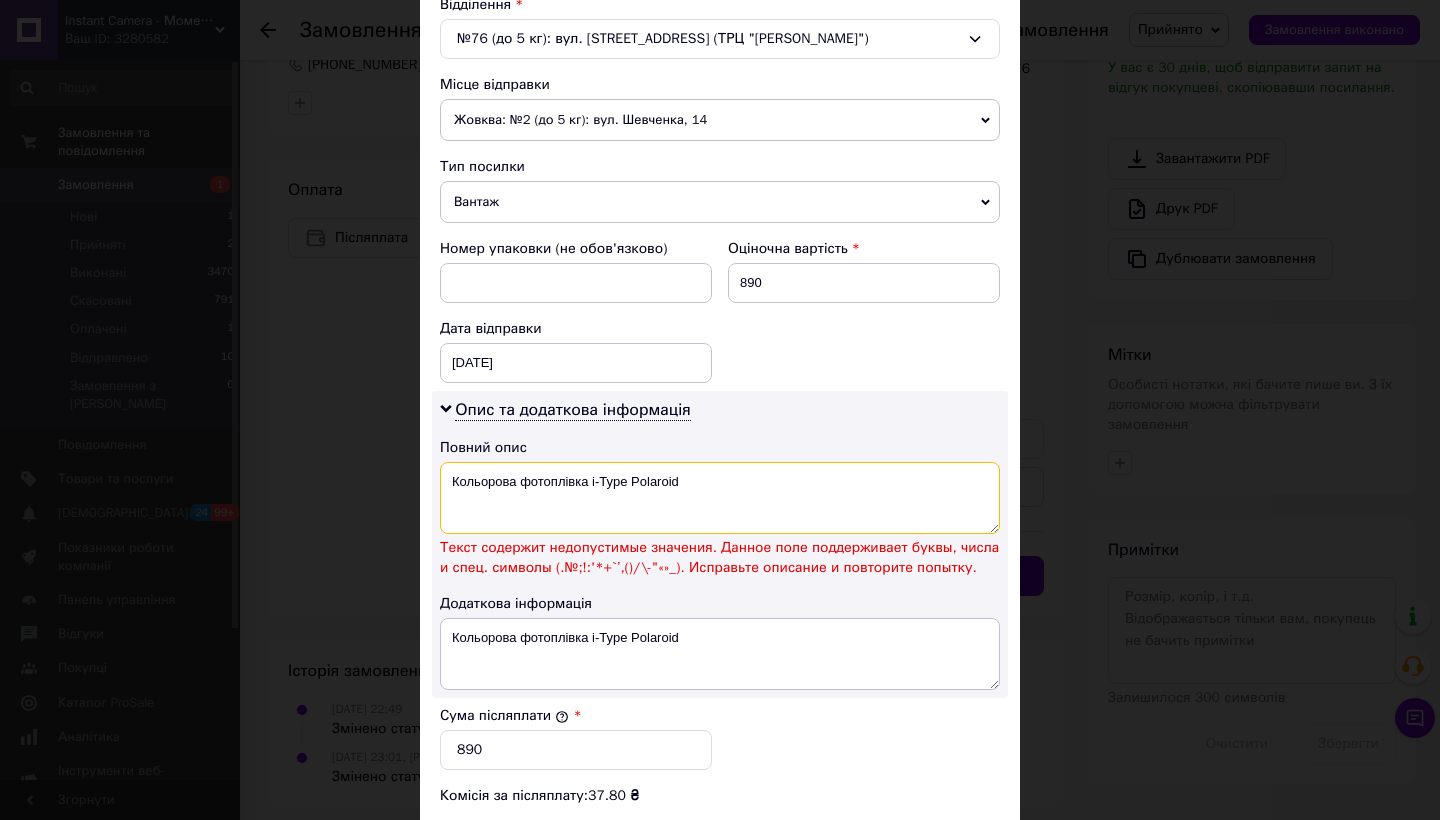 click on "Кольорова фотоплівка i‑Type Polaroid" at bounding box center [720, 498] 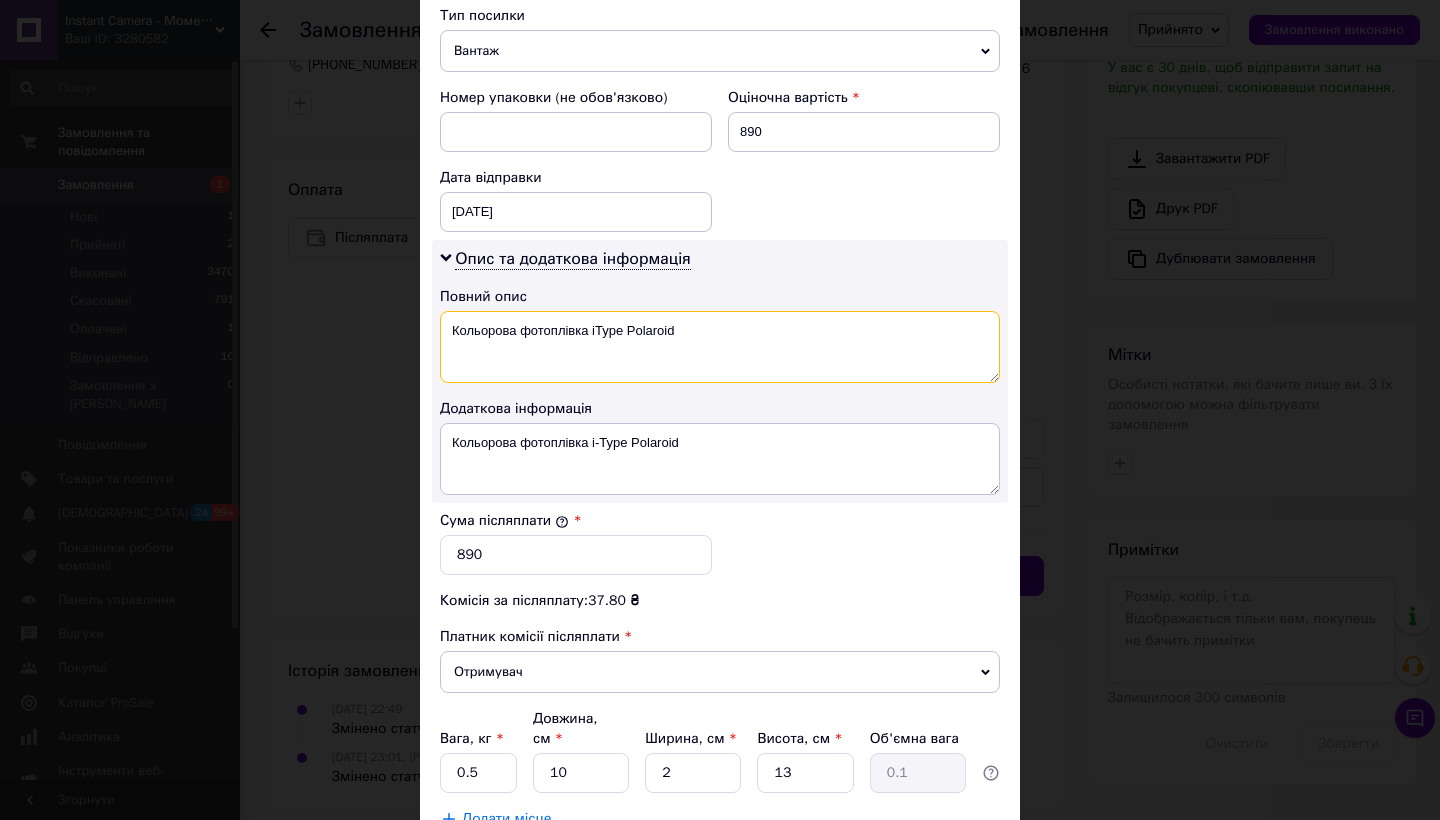 scroll, scrollTop: 910, scrollLeft: 0, axis: vertical 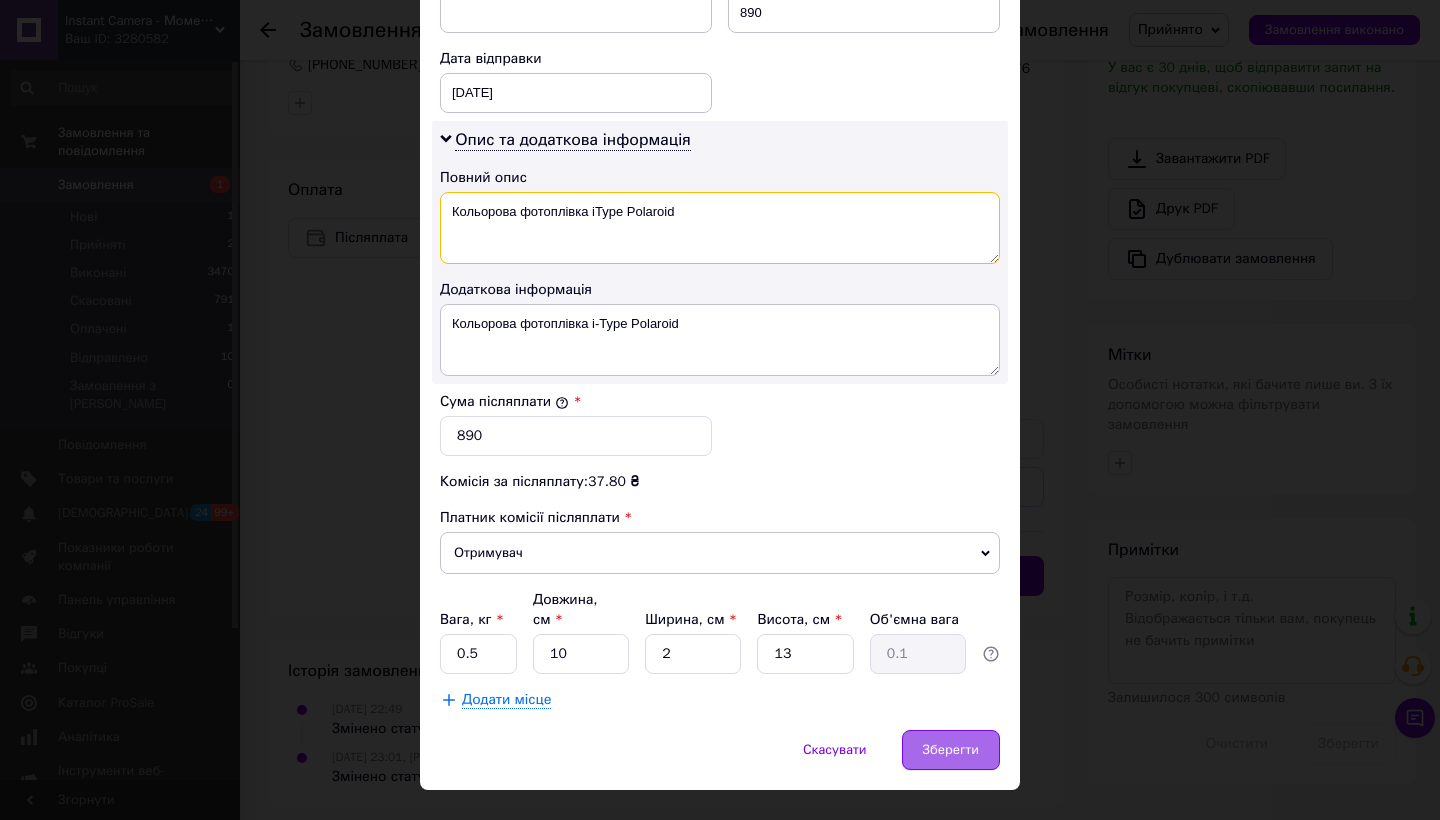 type on "Кольорова фотоплівка iType Polaroid" 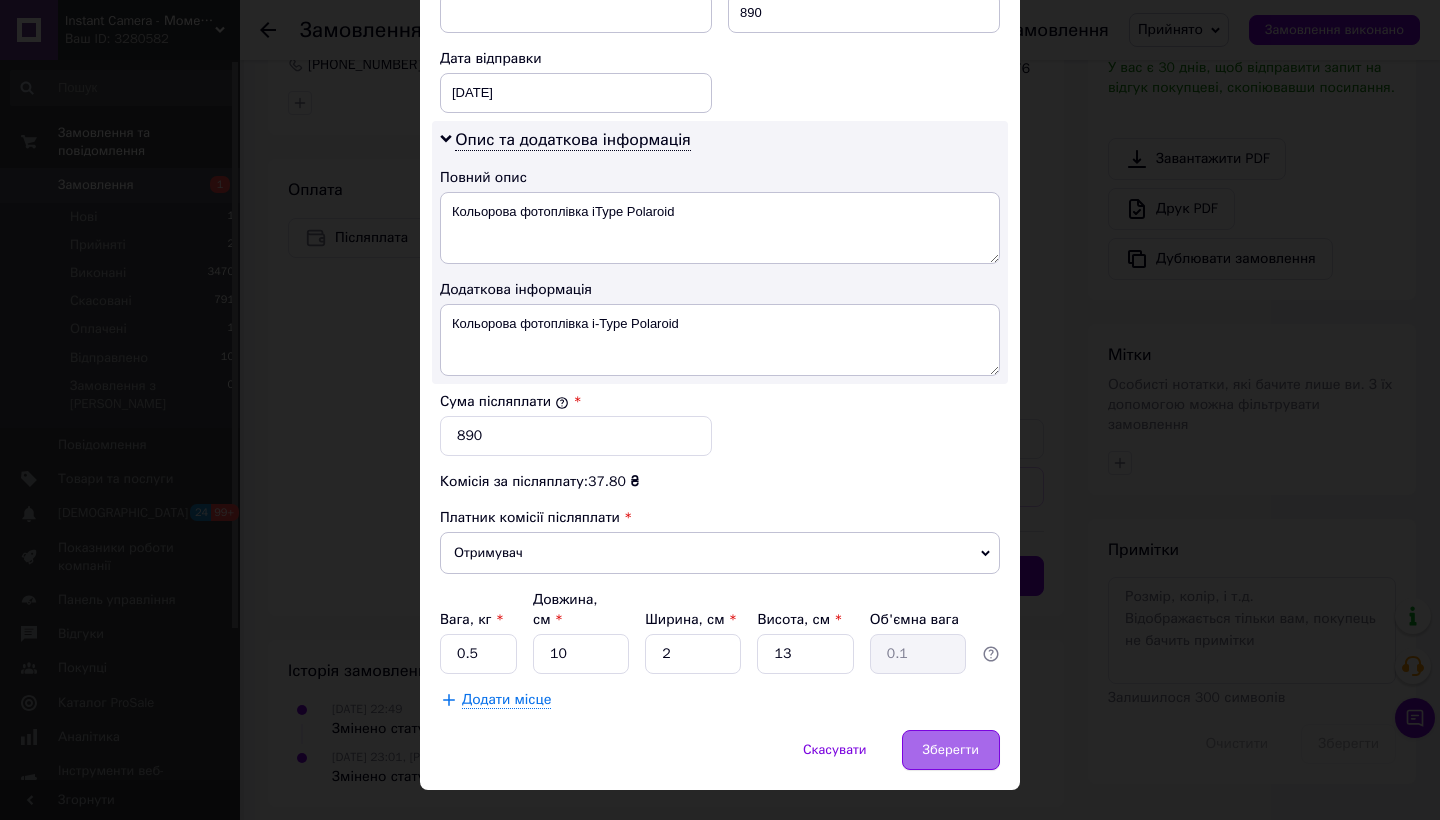 click on "Зберегти" at bounding box center [951, 750] 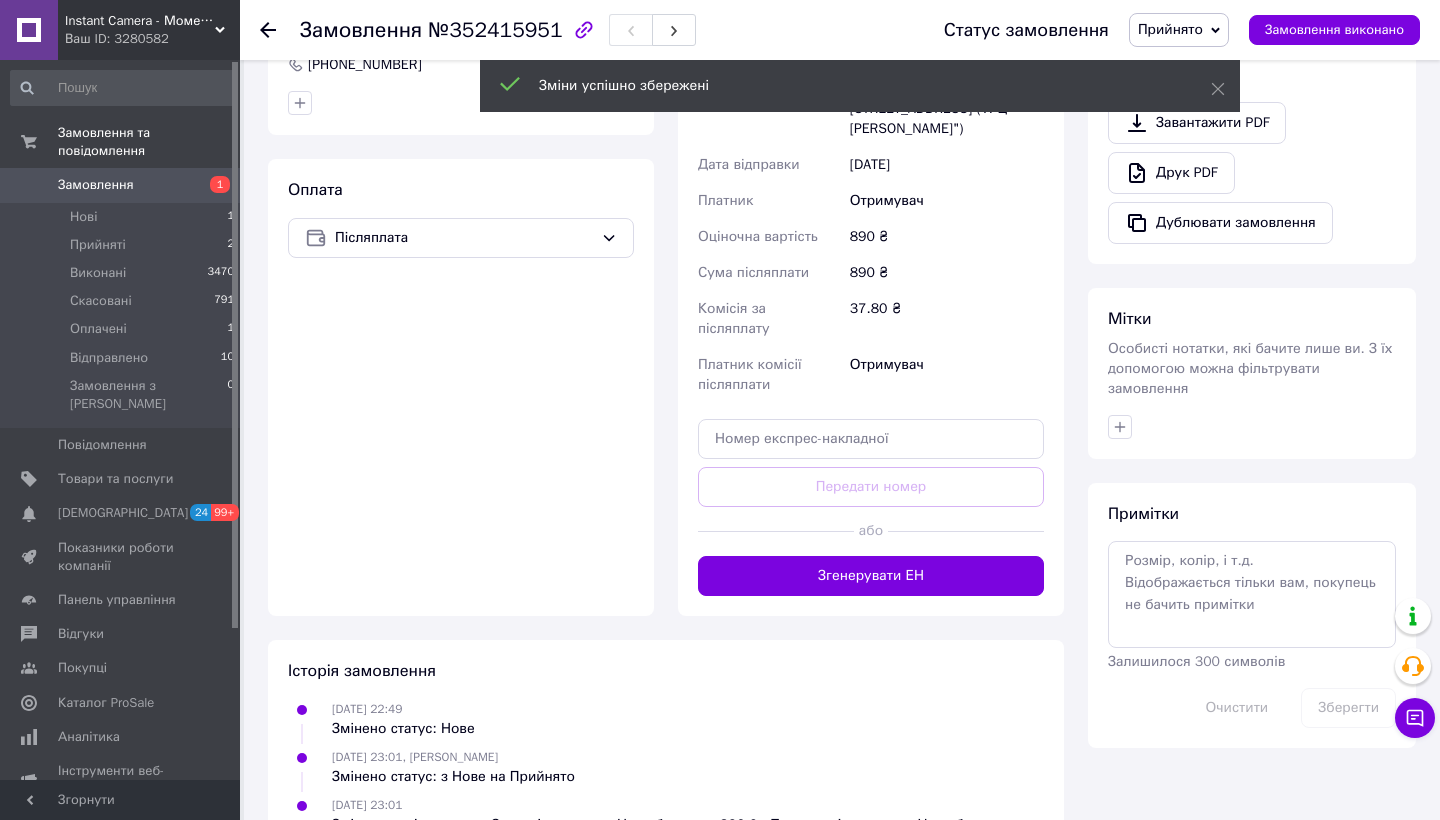 click on "Замовлення" at bounding box center [96, 185] 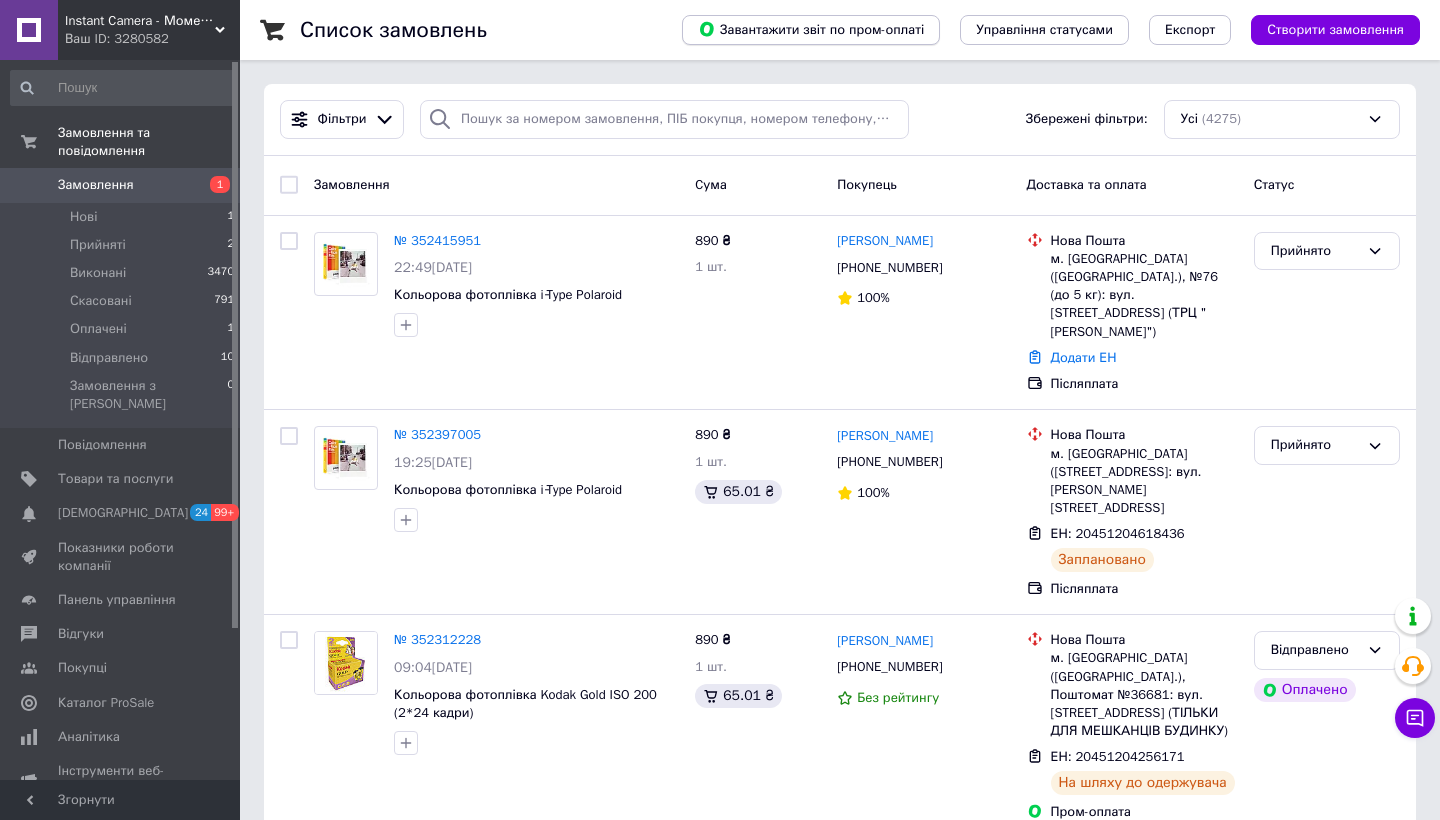 scroll, scrollTop: 0, scrollLeft: 0, axis: both 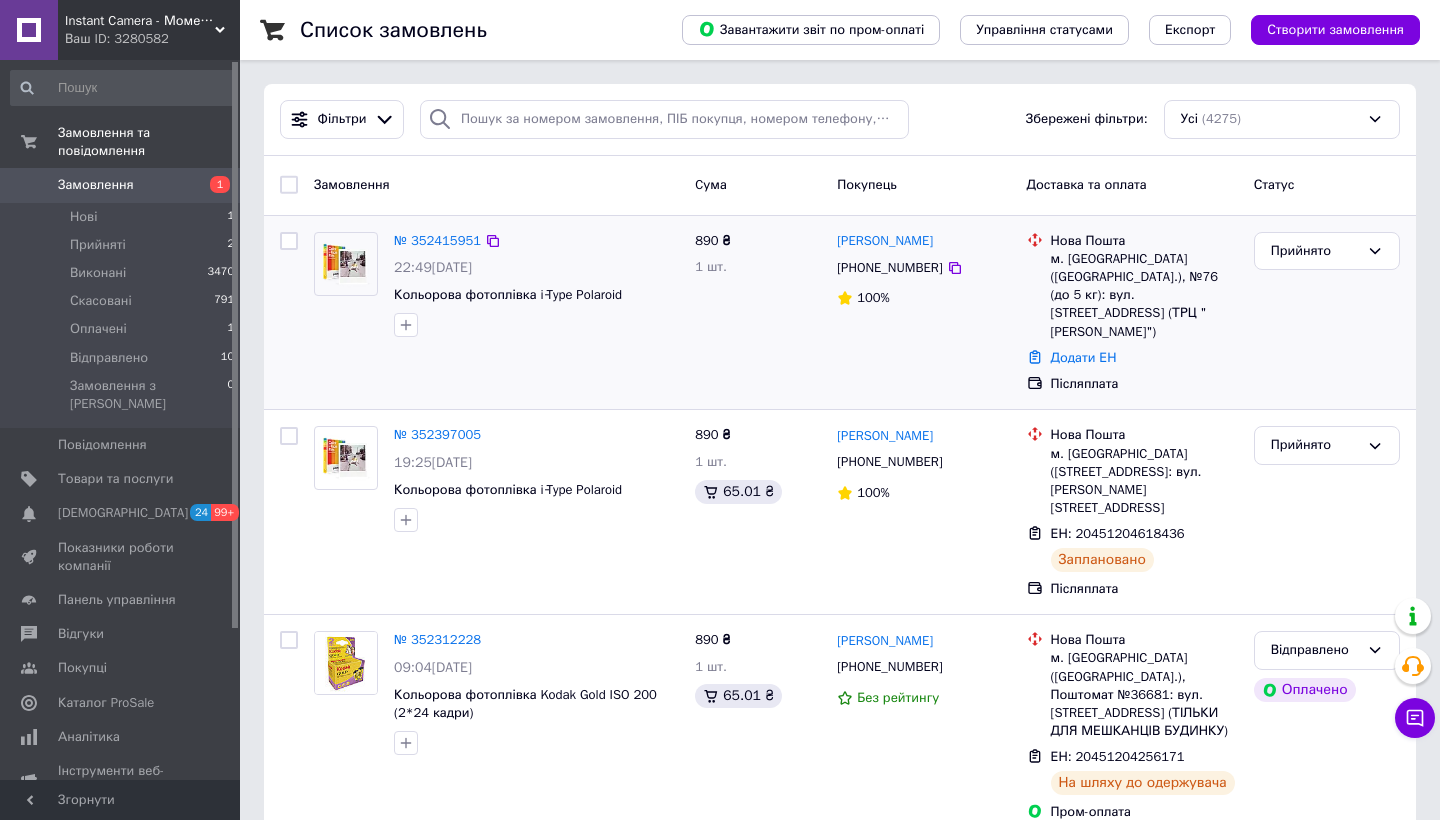 click on "№ 352415951 22:49[DATE] Кольорова фотоплівка i‑Type Polaroid" at bounding box center (536, 284) 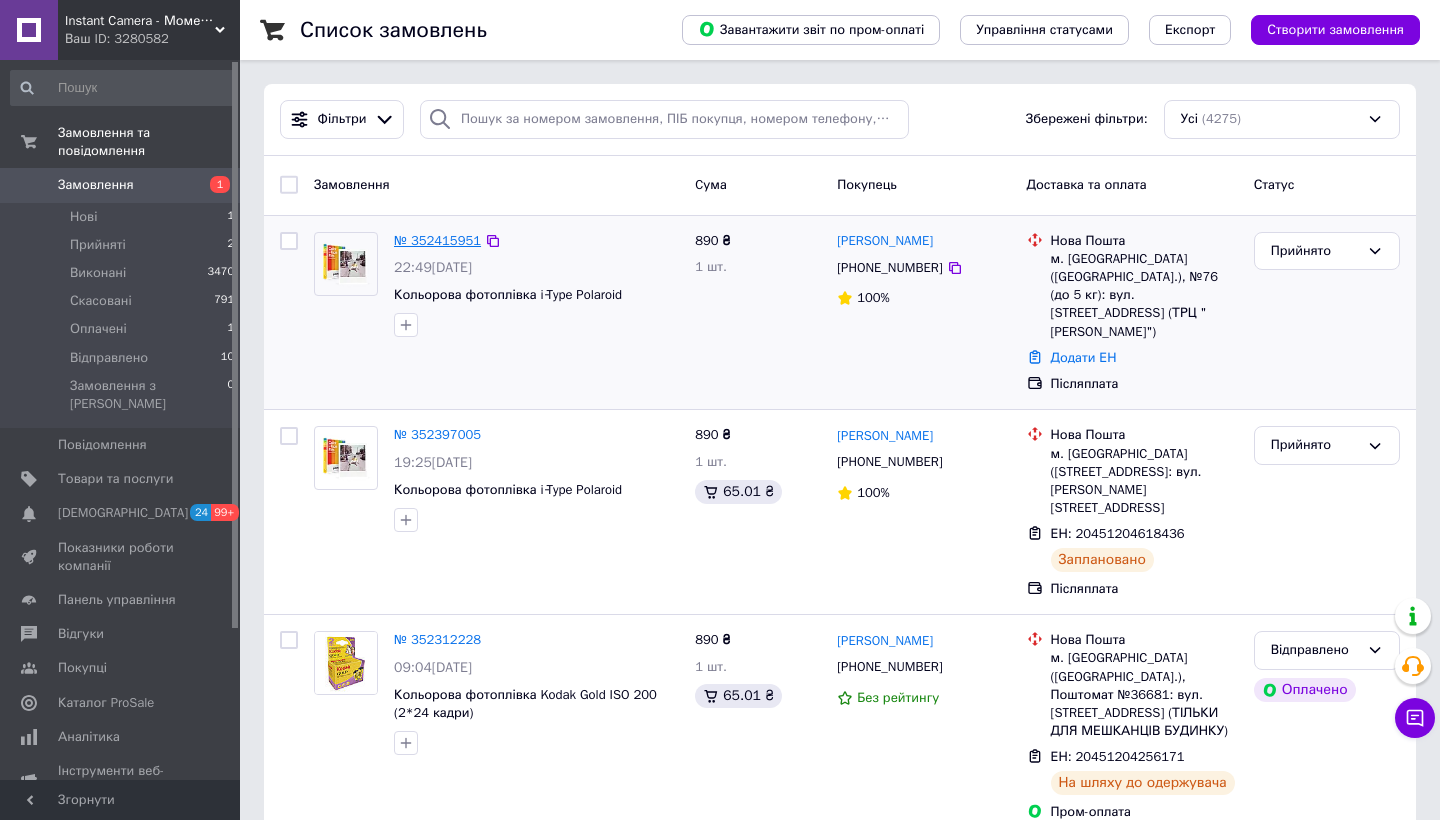 click on "№ 352415951" at bounding box center [437, 240] 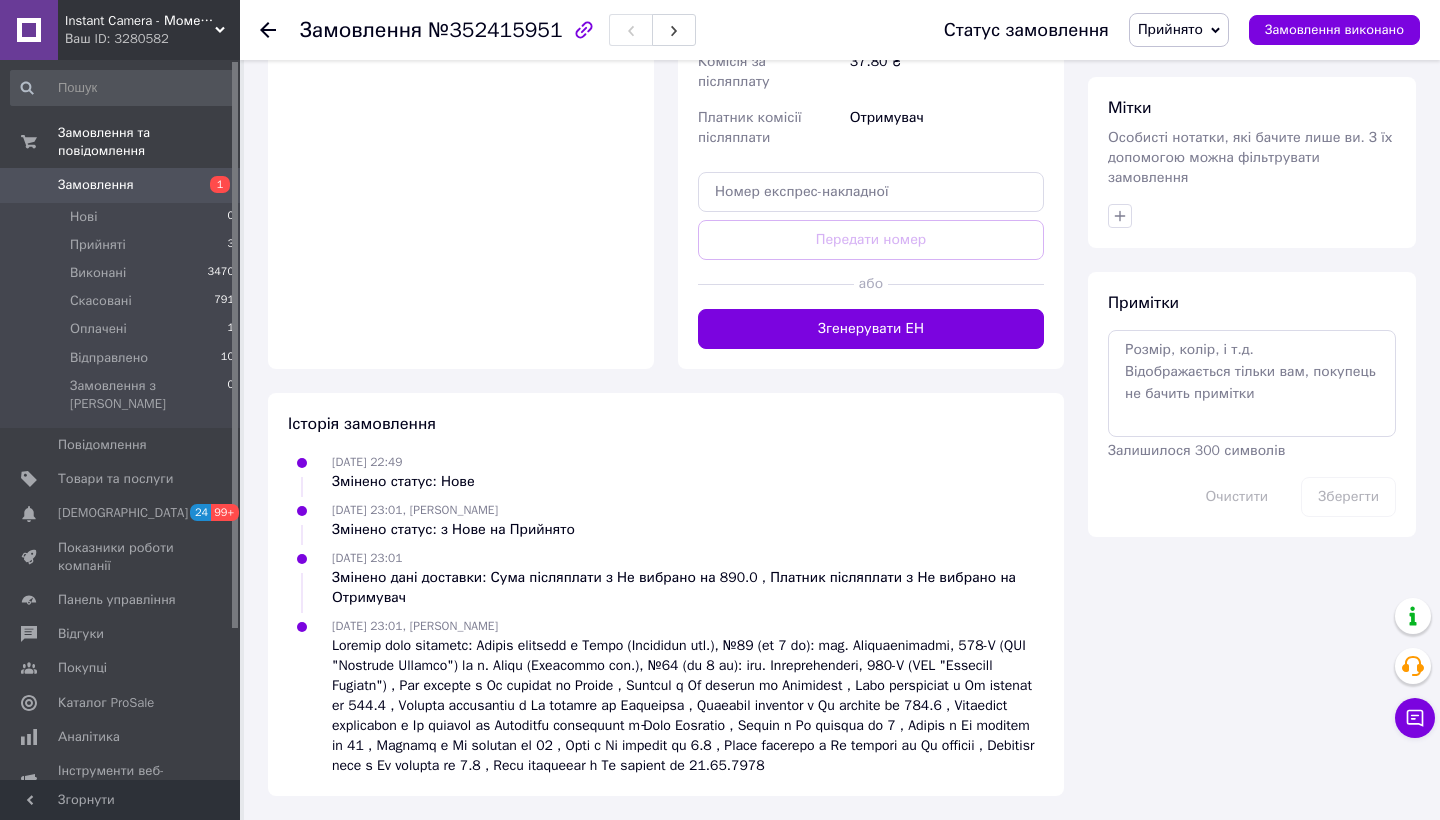 scroll, scrollTop: 799, scrollLeft: 0, axis: vertical 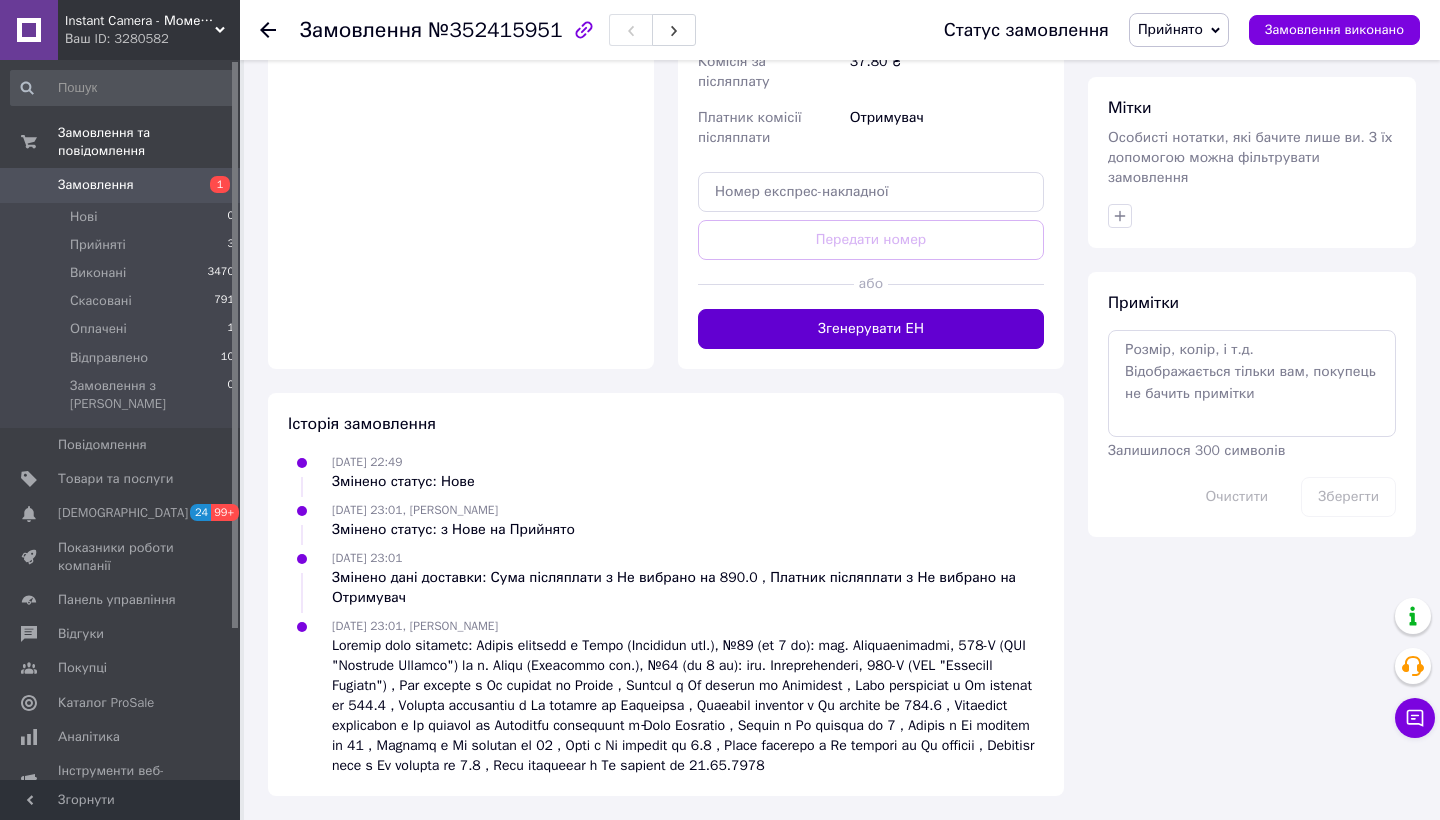 click on "Згенерувати ЕН" at bounding box center [871, 329] 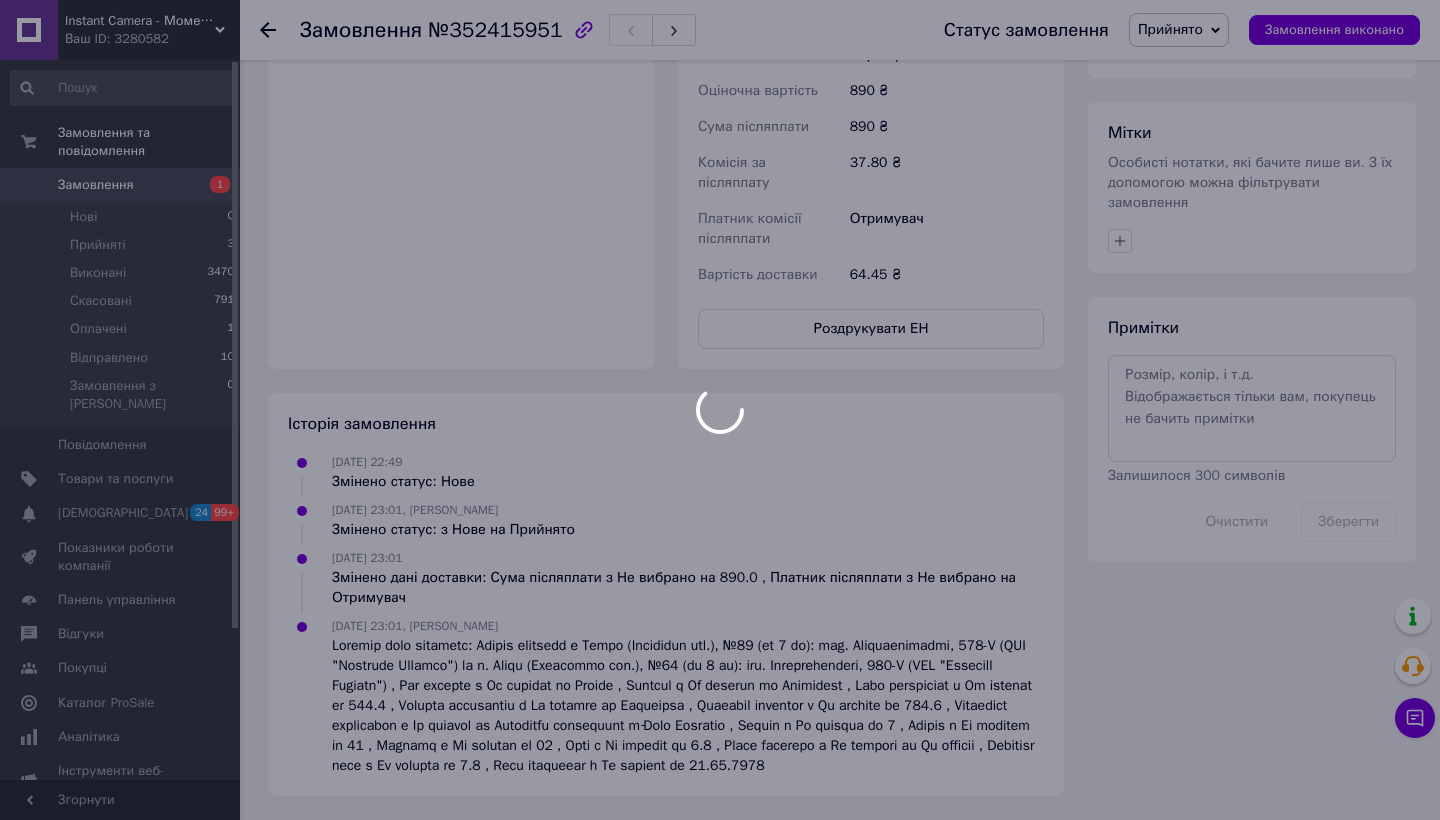 scroll, scrollTop: 774, scrollLeft: 0, axis: vertical 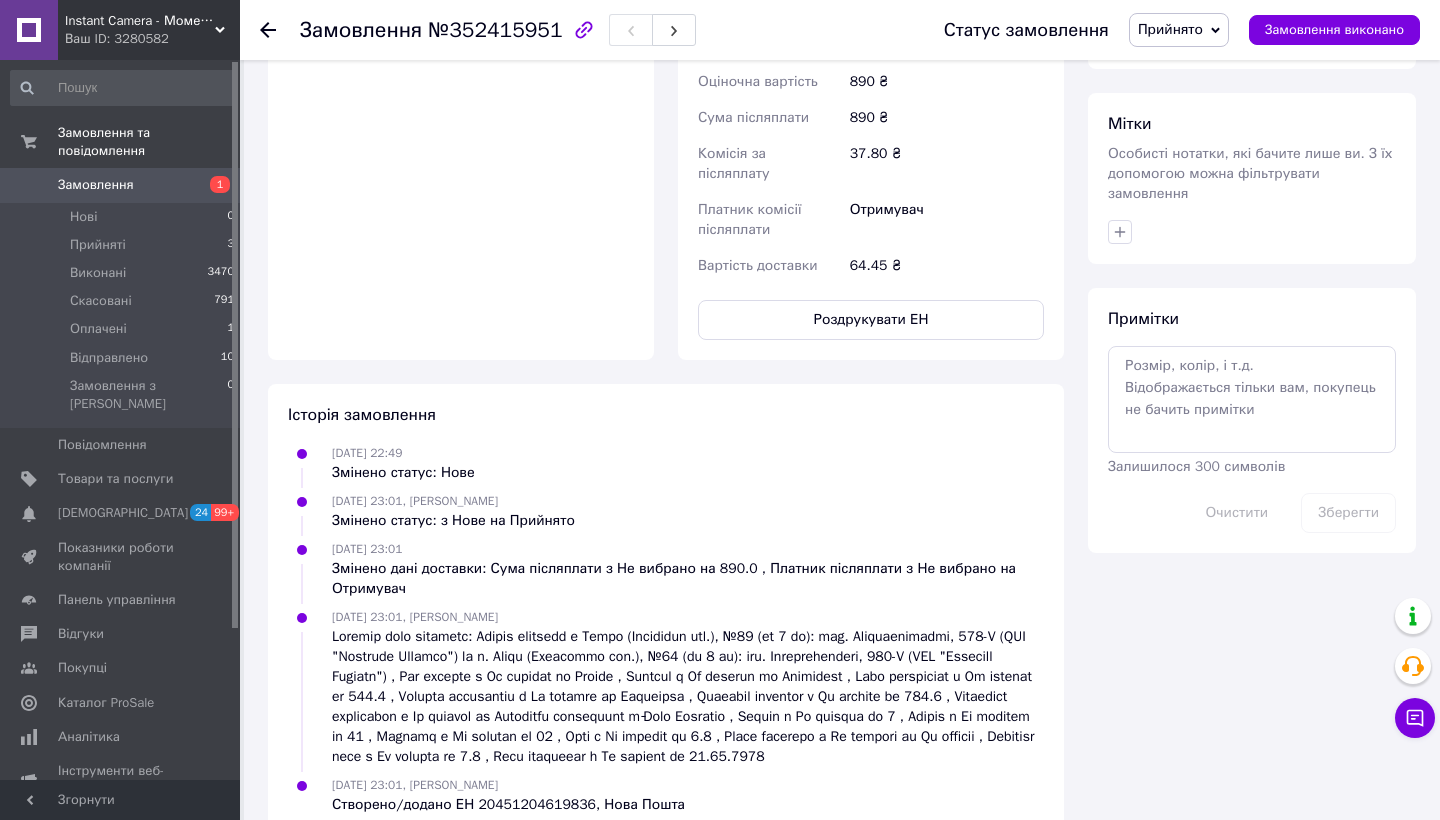 click on "Замовлення" at bounding box center [96, 185] 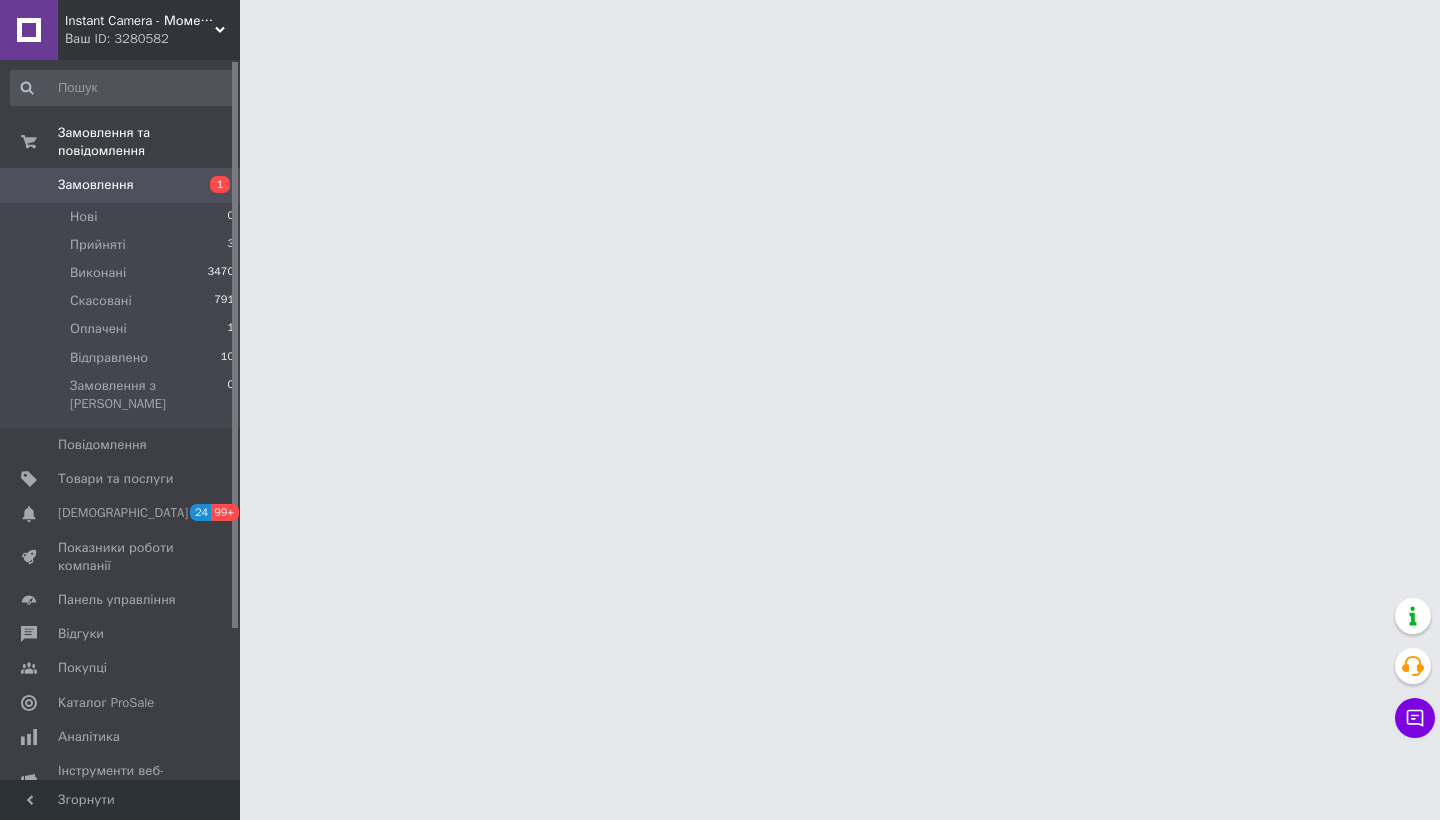 scroll, scrollTop: 0, scrollLeft: 0, axis: both 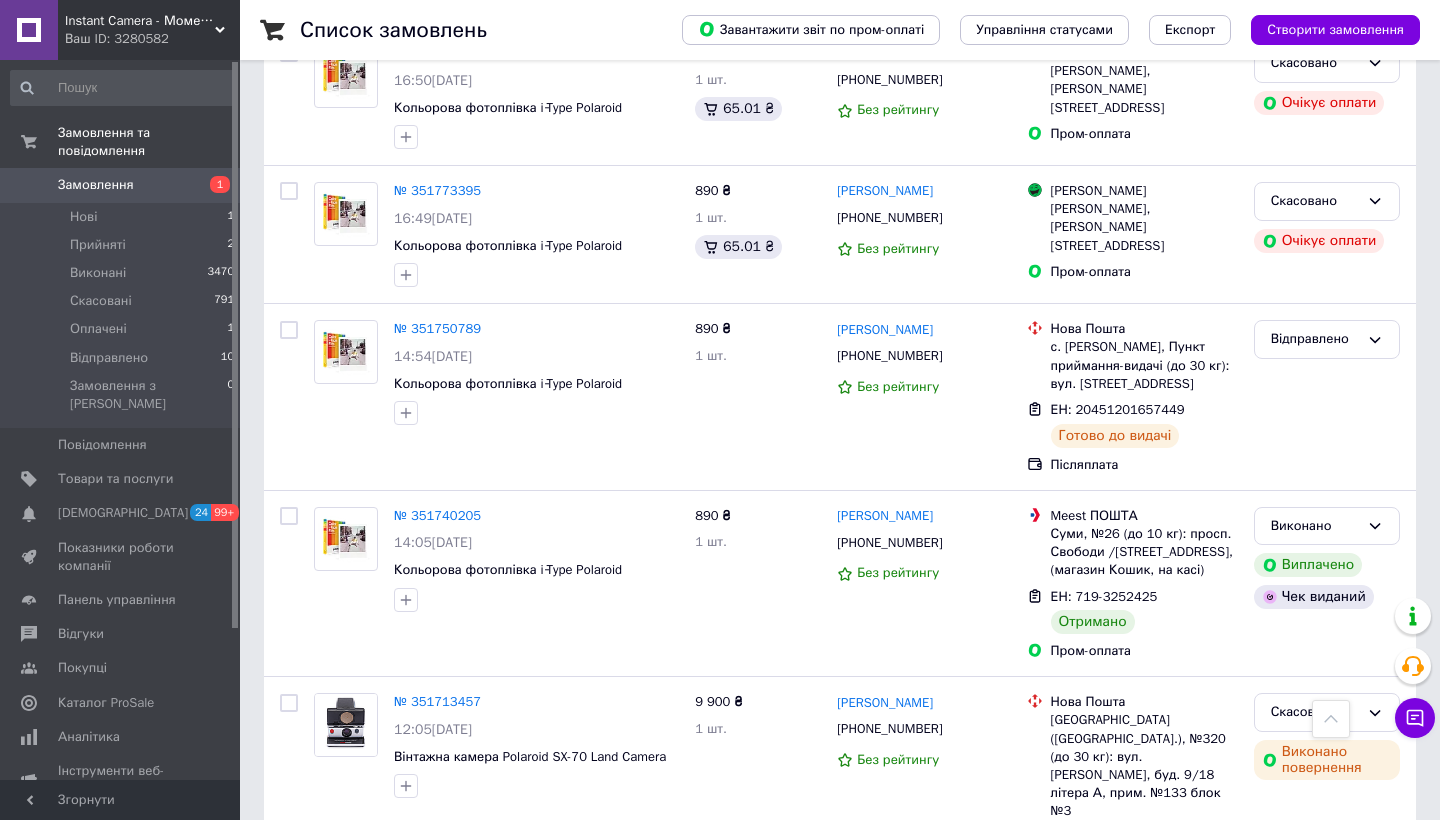 click on "2" at bounding box center [327, 908] 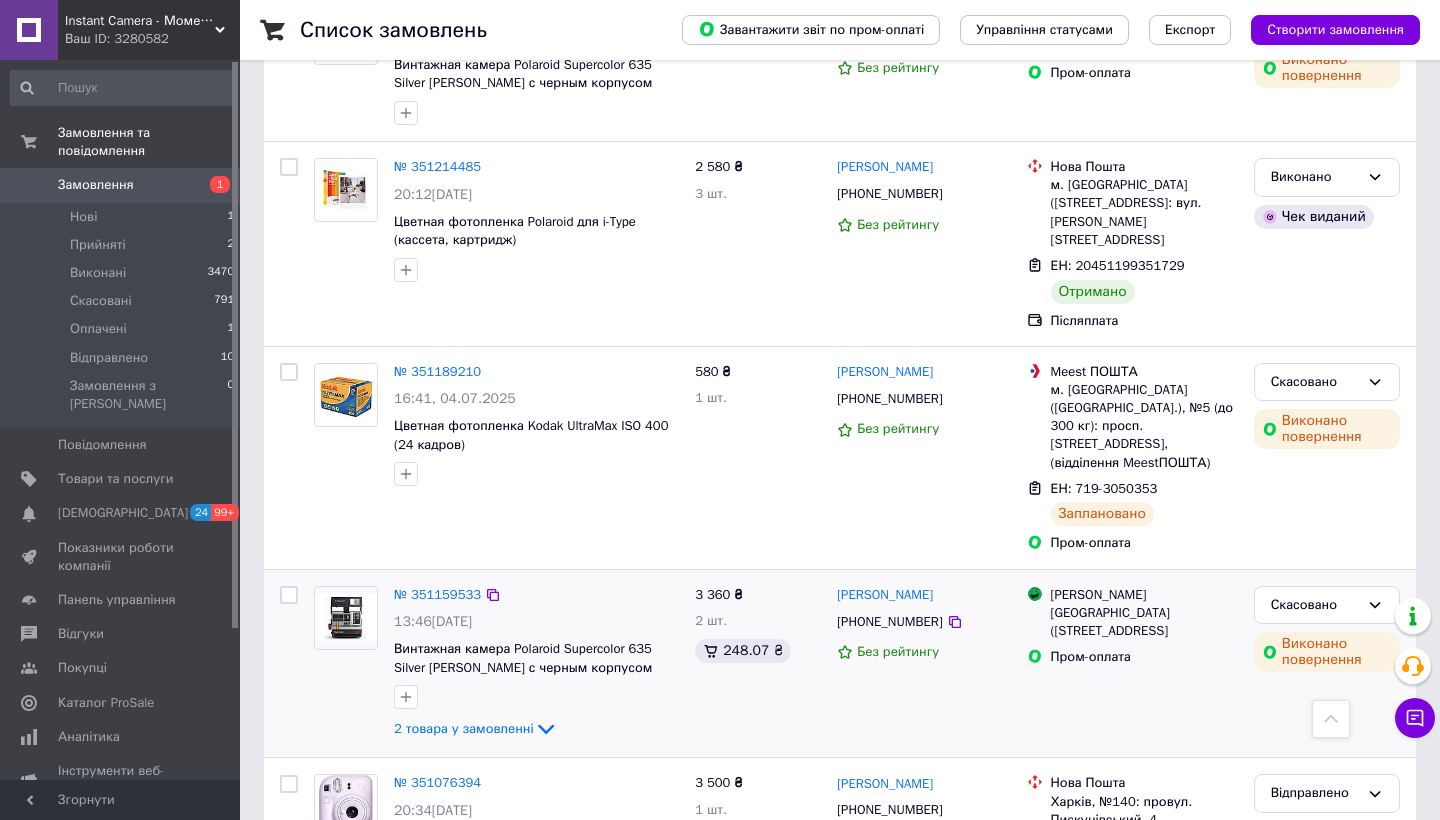 scroll, scrollTop: 3270, scrollLeft: 0, axis: vertical 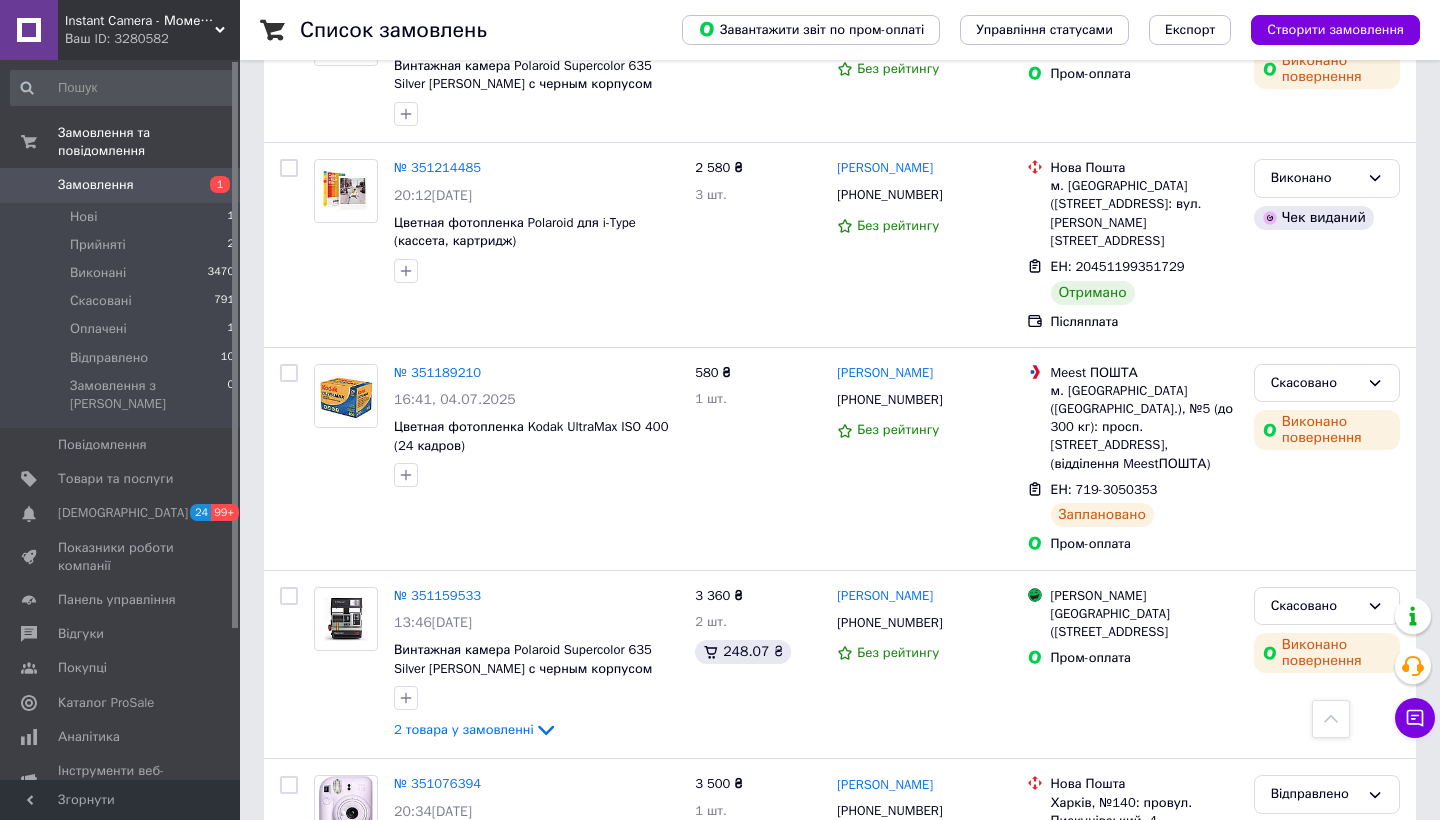 click on "3" at bounding box center [494, 972] 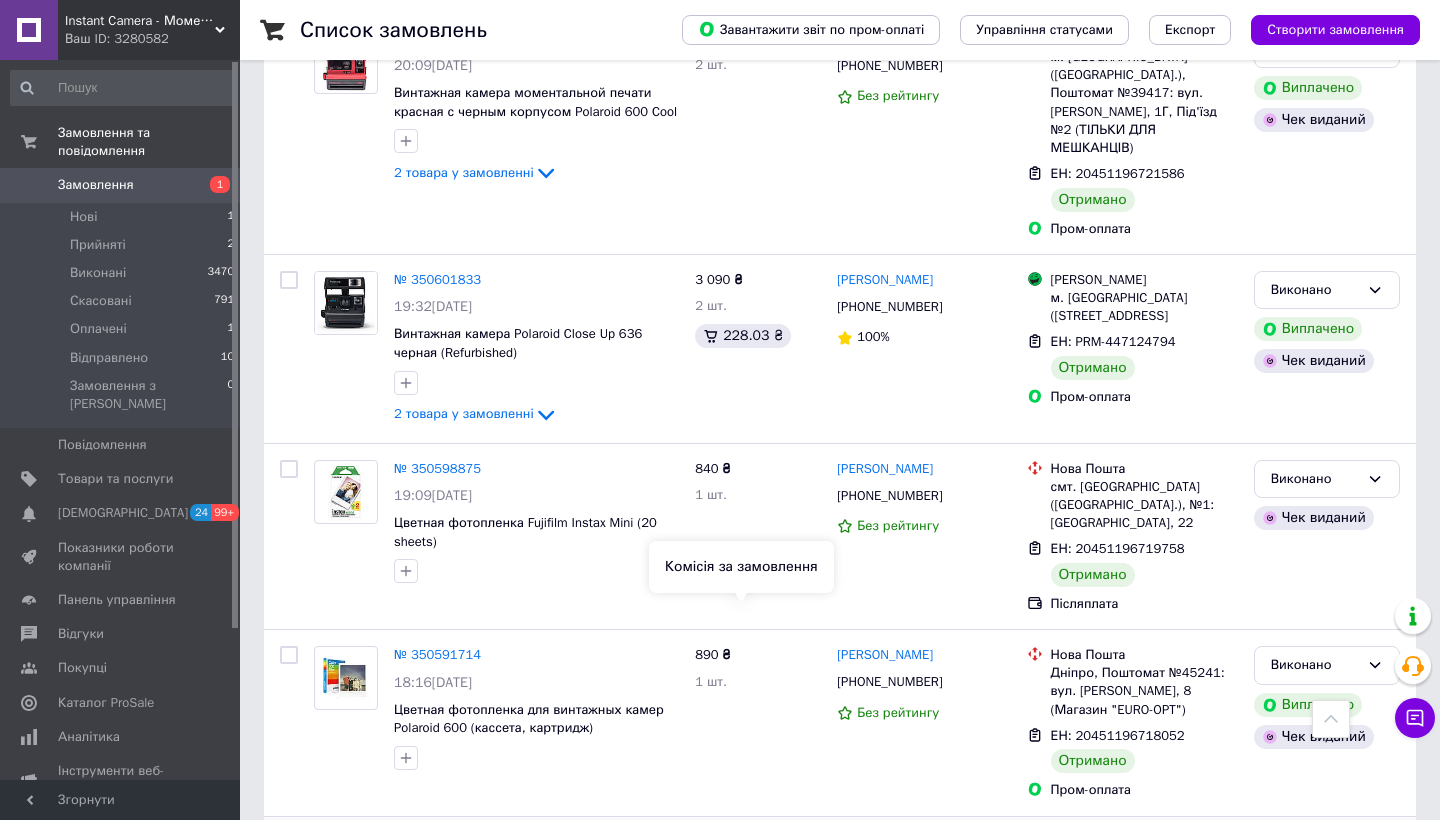 scroll, scrollTop: 3526, scrollLeft: 0, axis: vertical 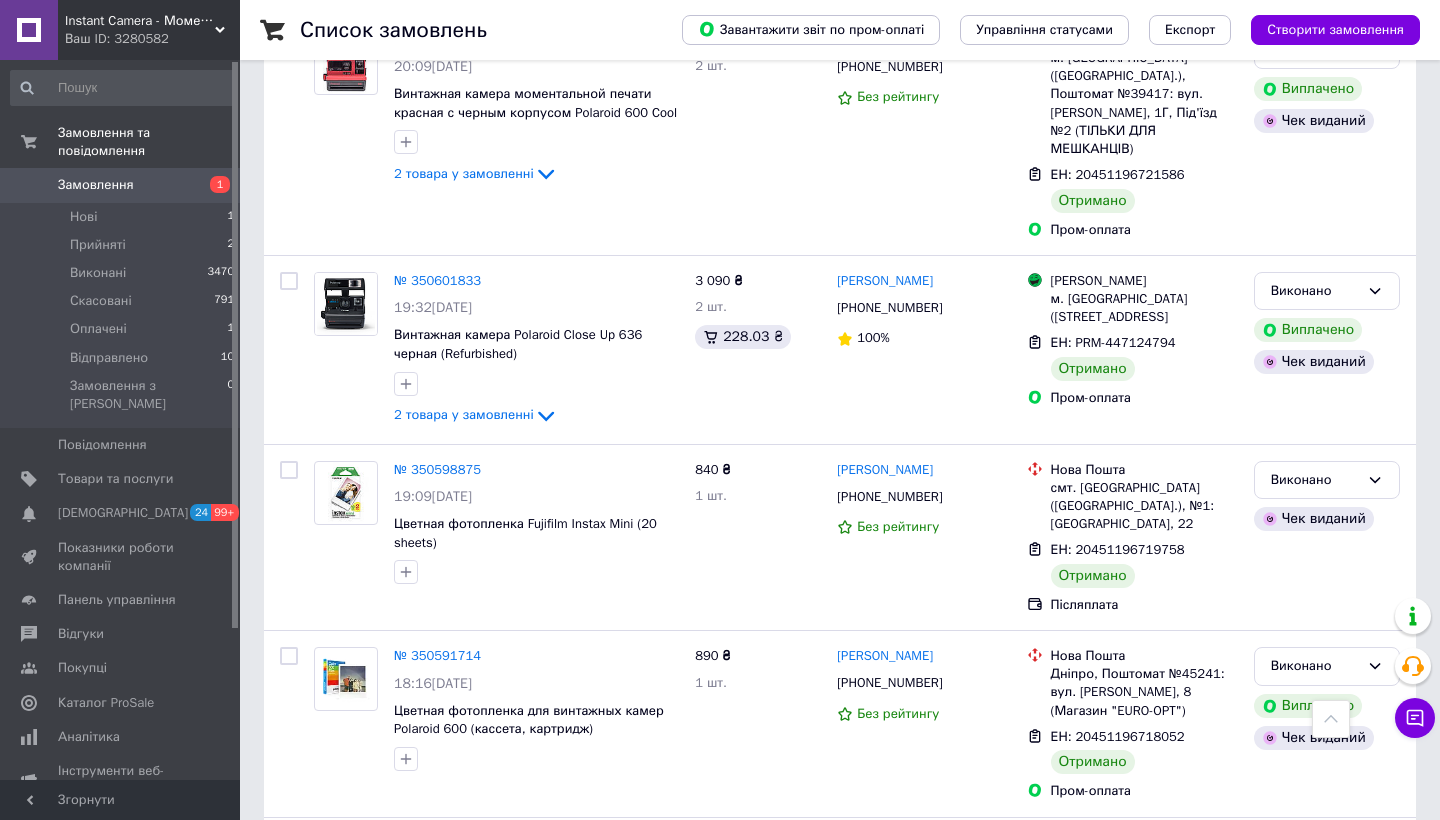 click on "4" at bounding box center (539, 1048) 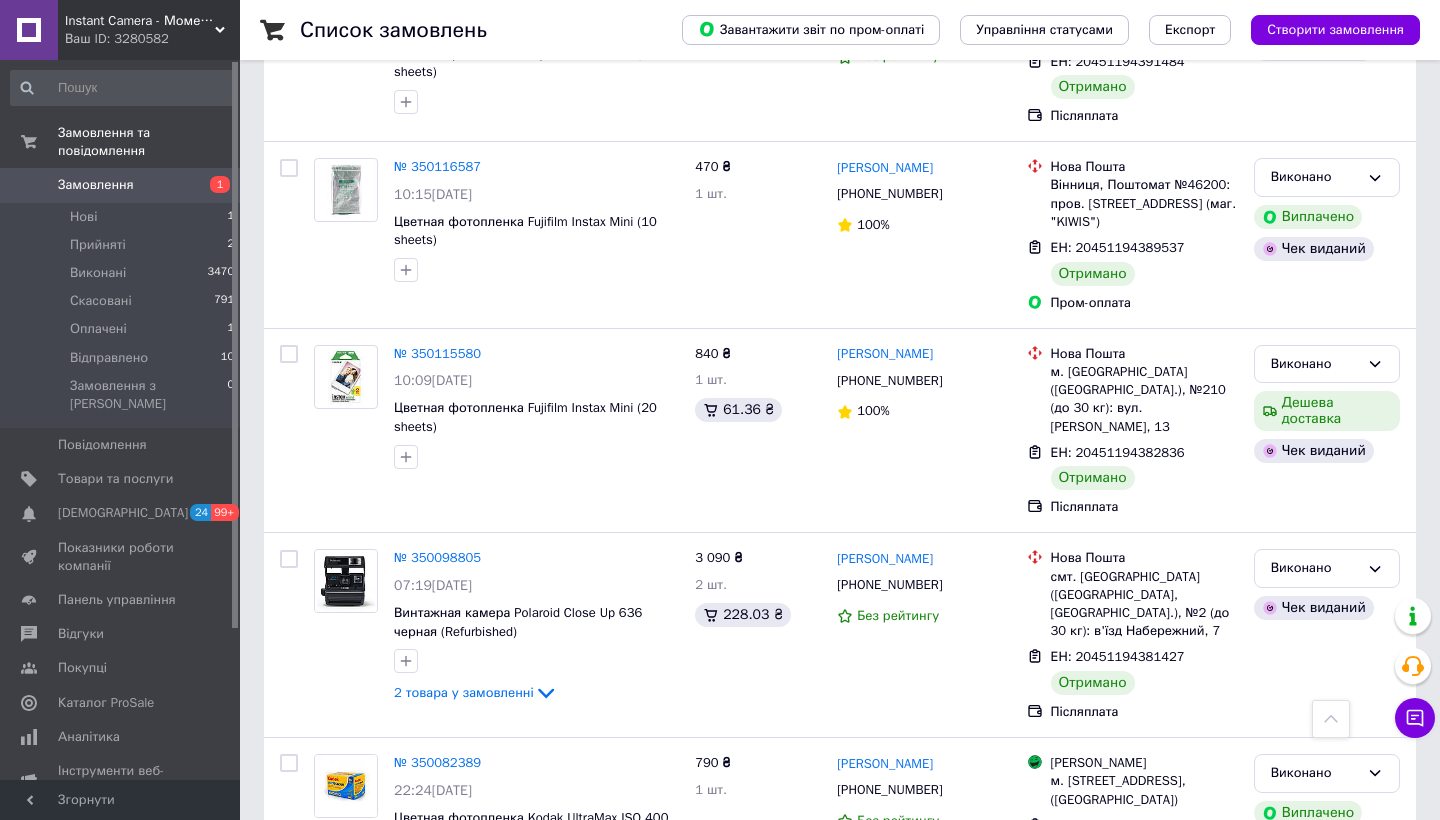 scroll, scrollTop: 3243, scrollLeft: 0, axis: vertical 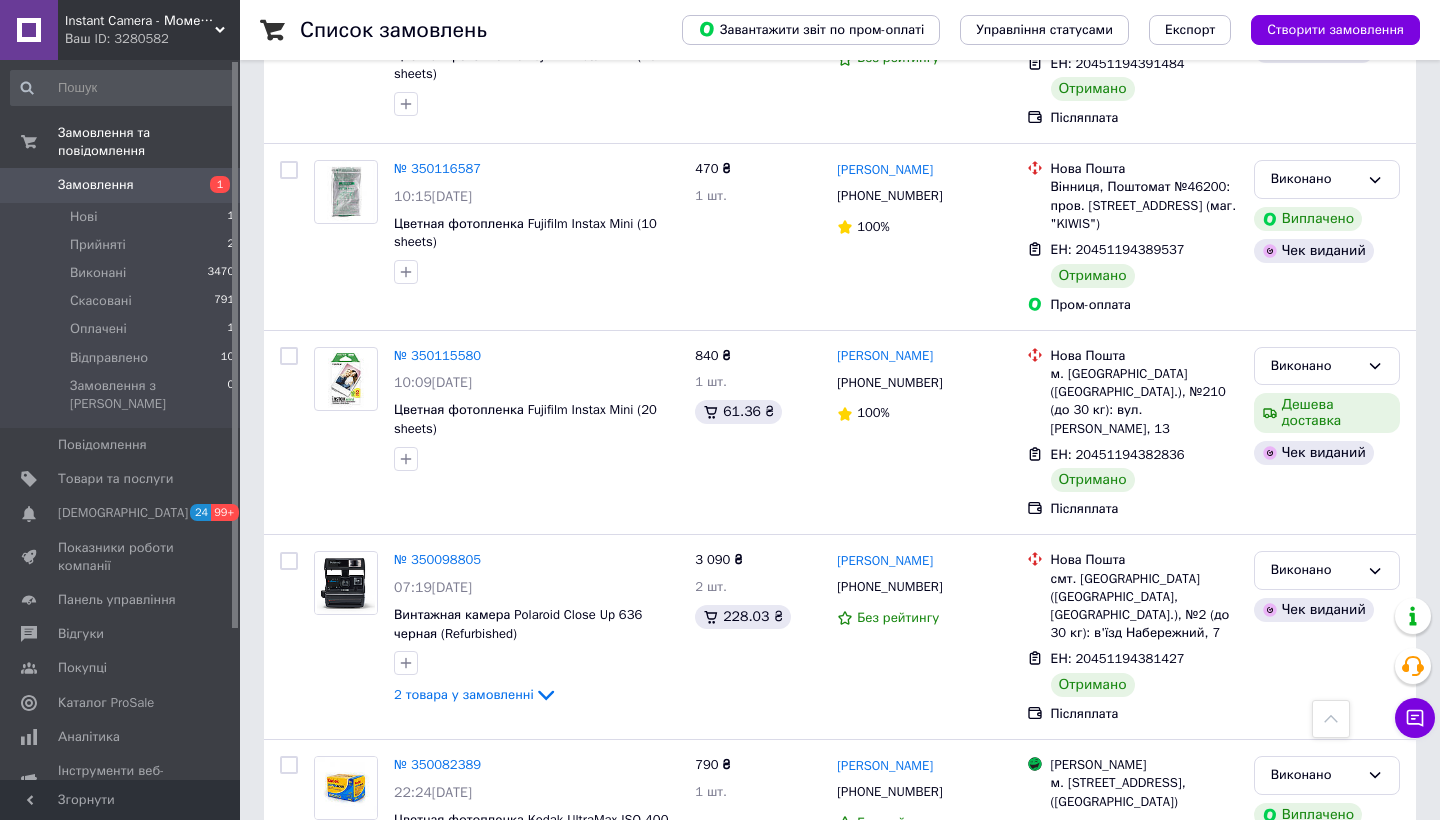 click on "5" at bounding box center (584, 953) 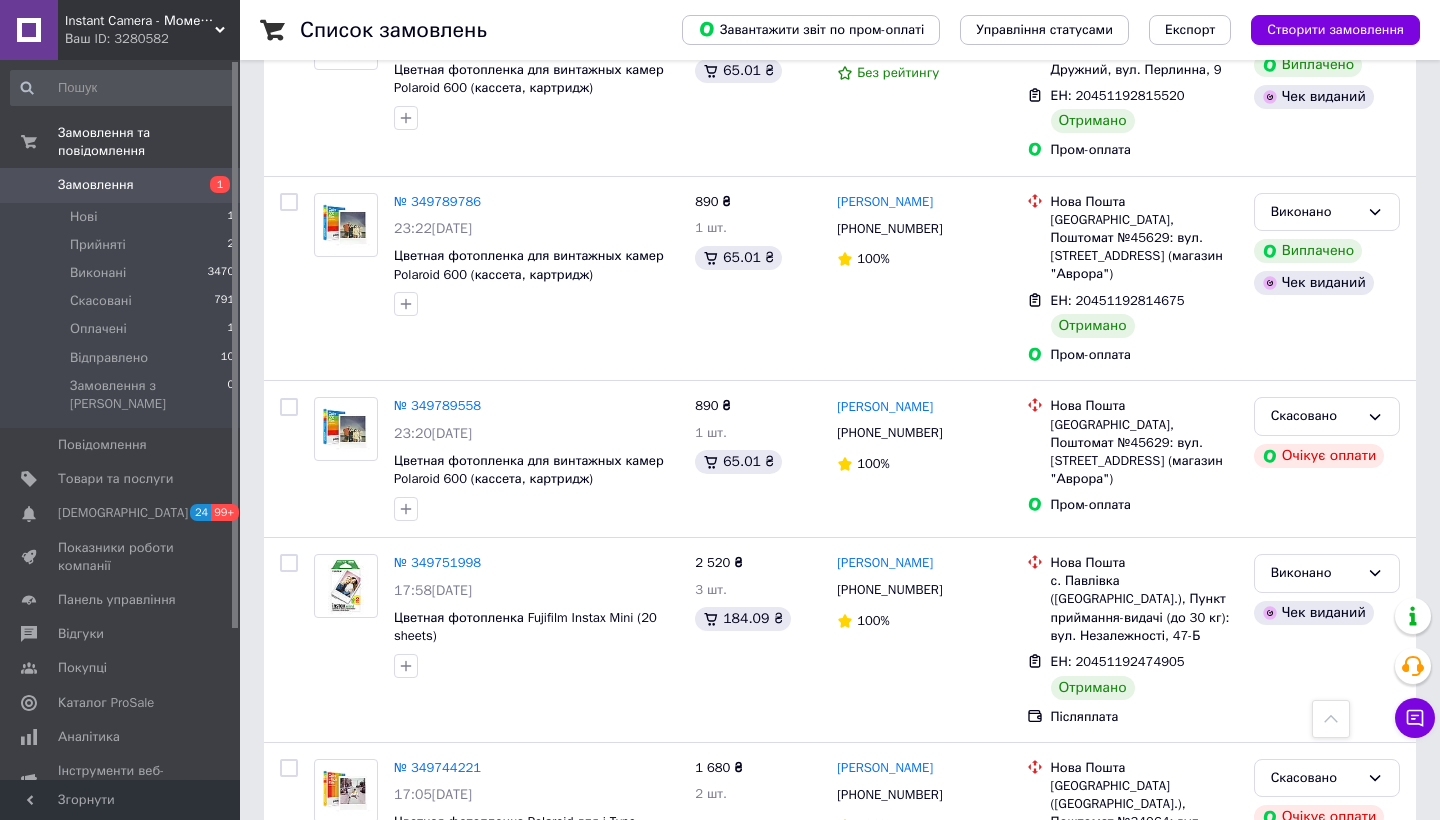 scroll, scrollTop: 3338, scrollLeft: 0, axis: vertical 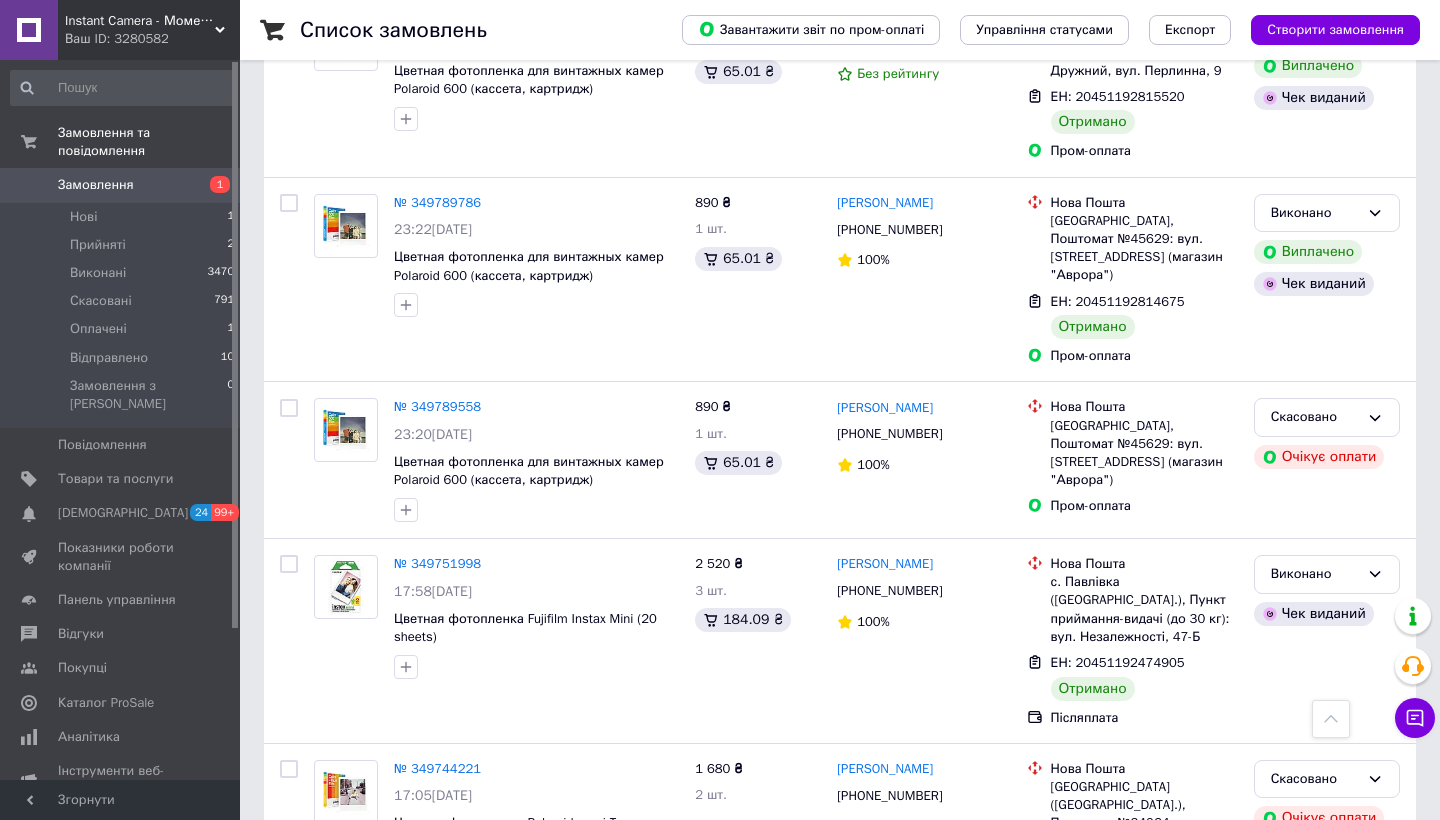 click on "6" at bounding box center (629, 974) 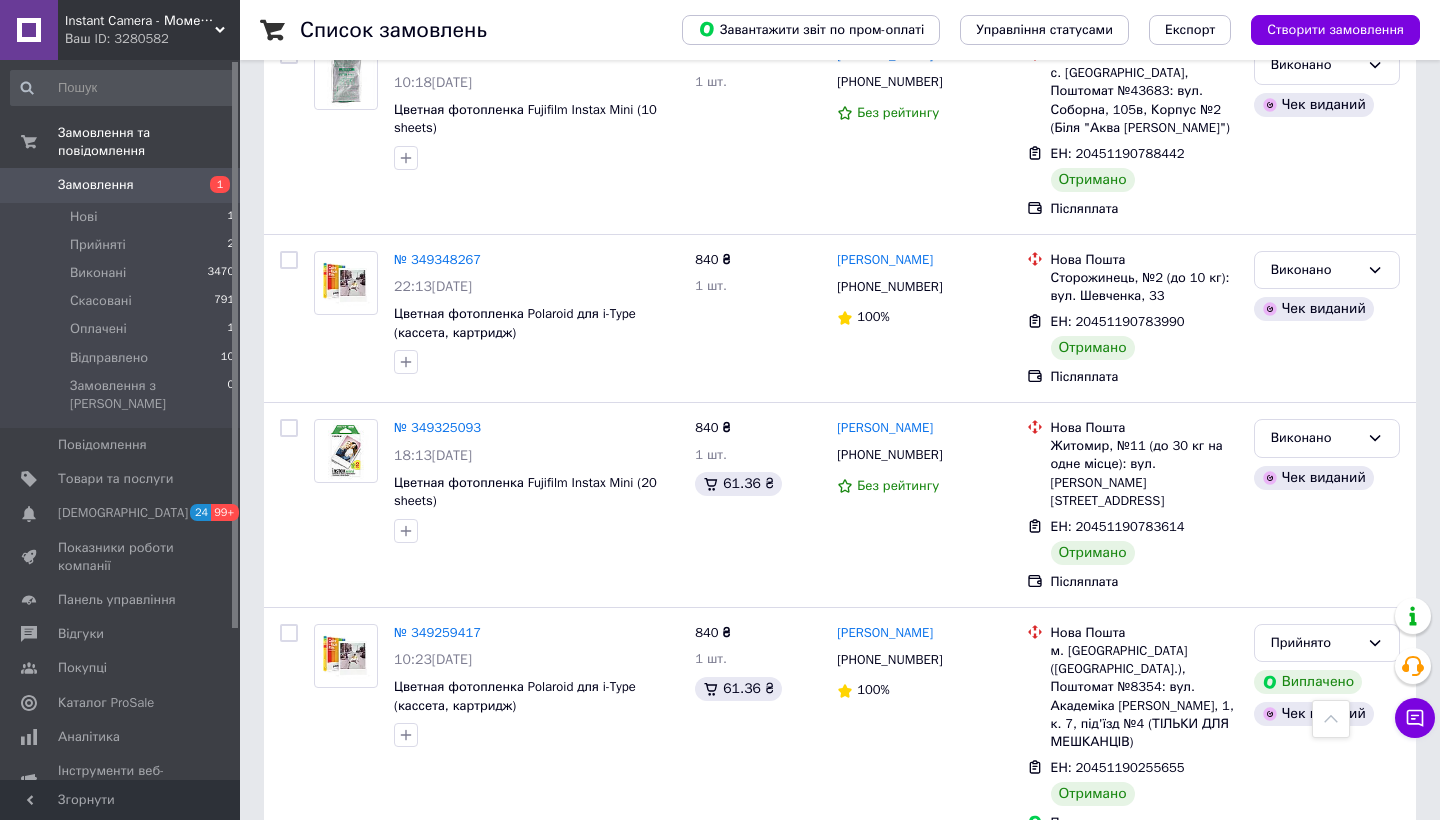 scroll, scrollTop: 3389, scrollLeft: 0, axis: vertical 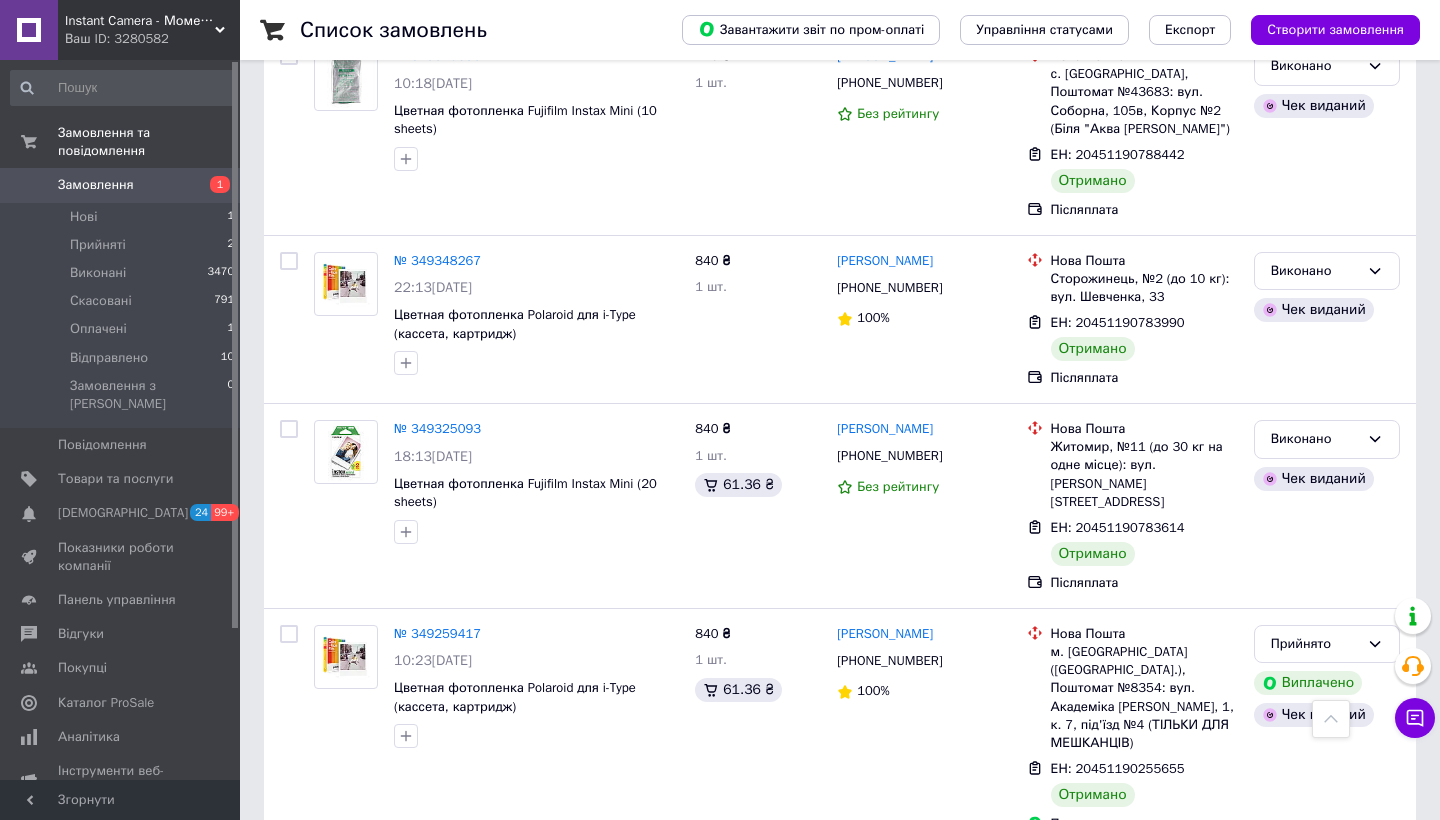 click on "7" at bounding box center [629, 1099] 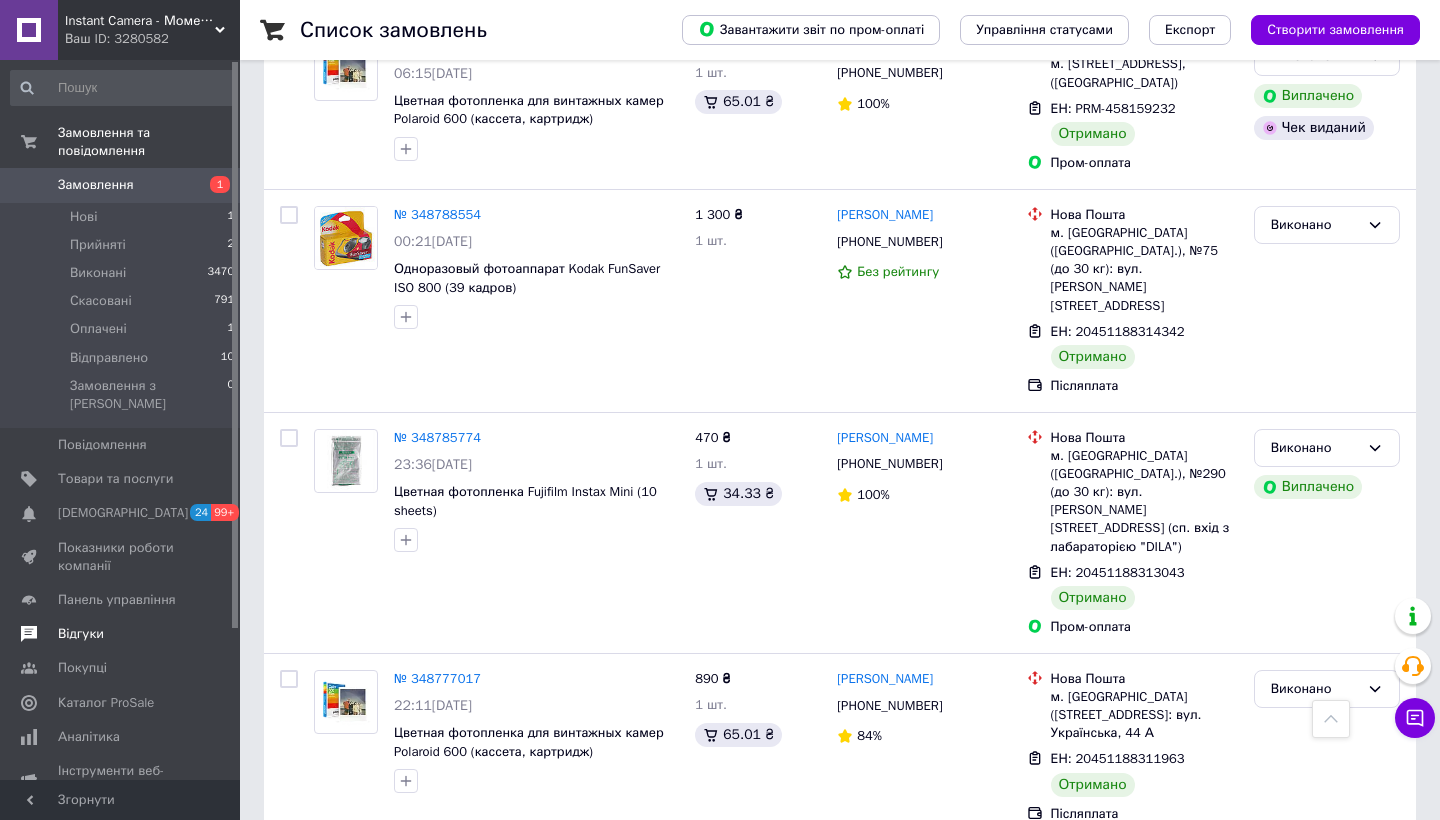 scroll, scrollTop: 3350, scrollLeft: 0, axis: vertical 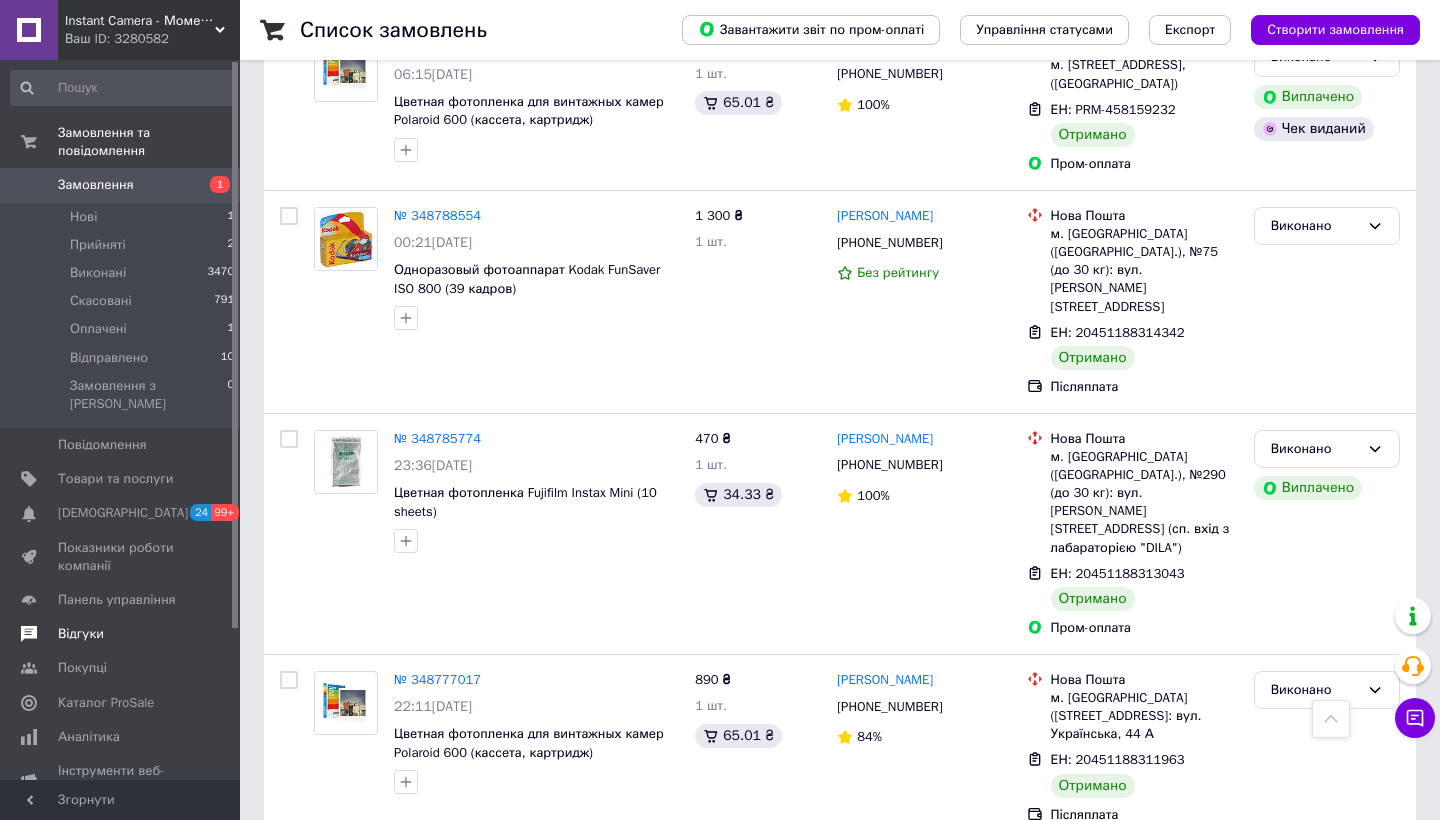 click on "Відгуки" at bounding box center (121, 634) 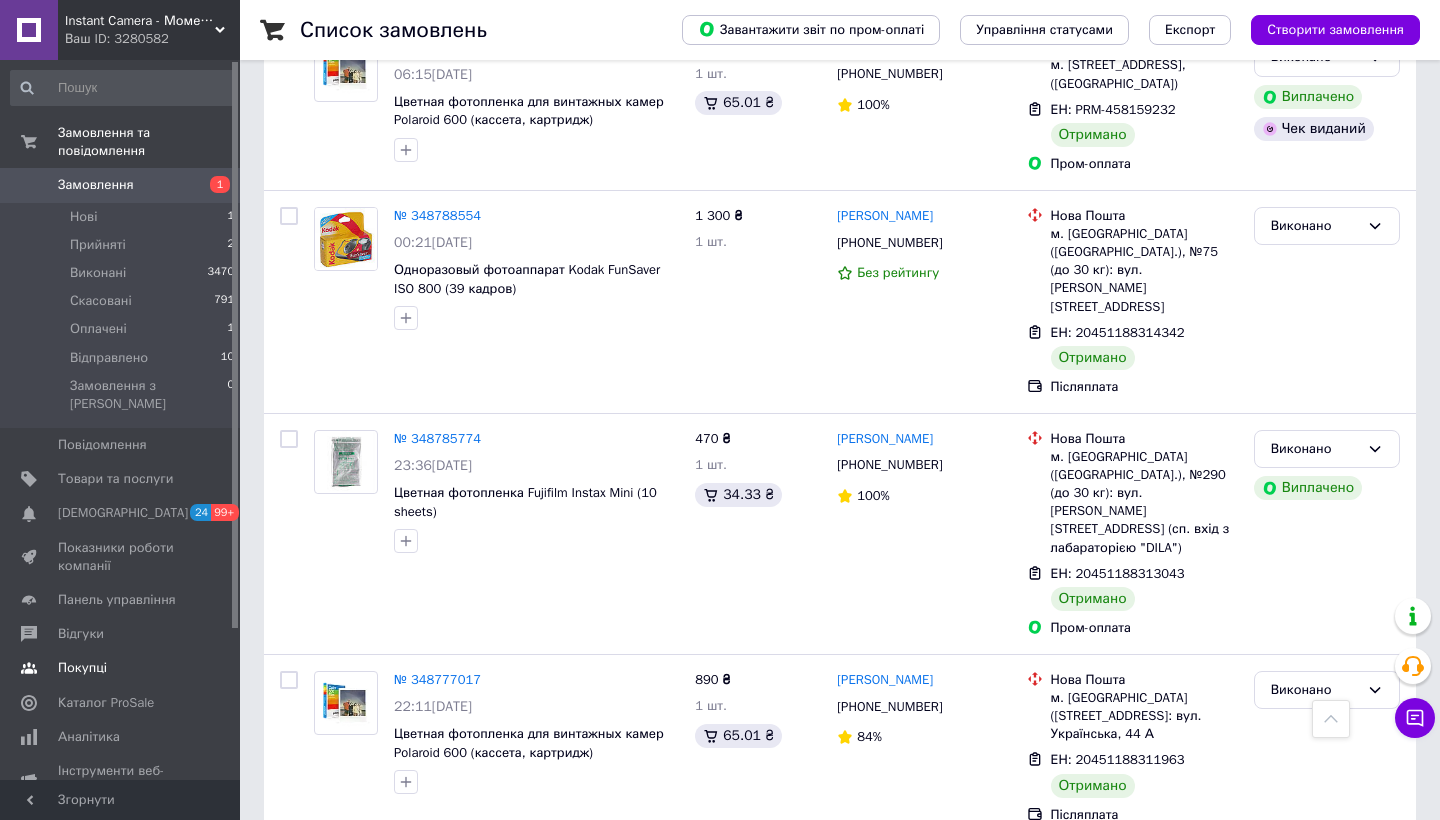 scroll, scrollTop: 0, scrollLeft: 0, axis: both 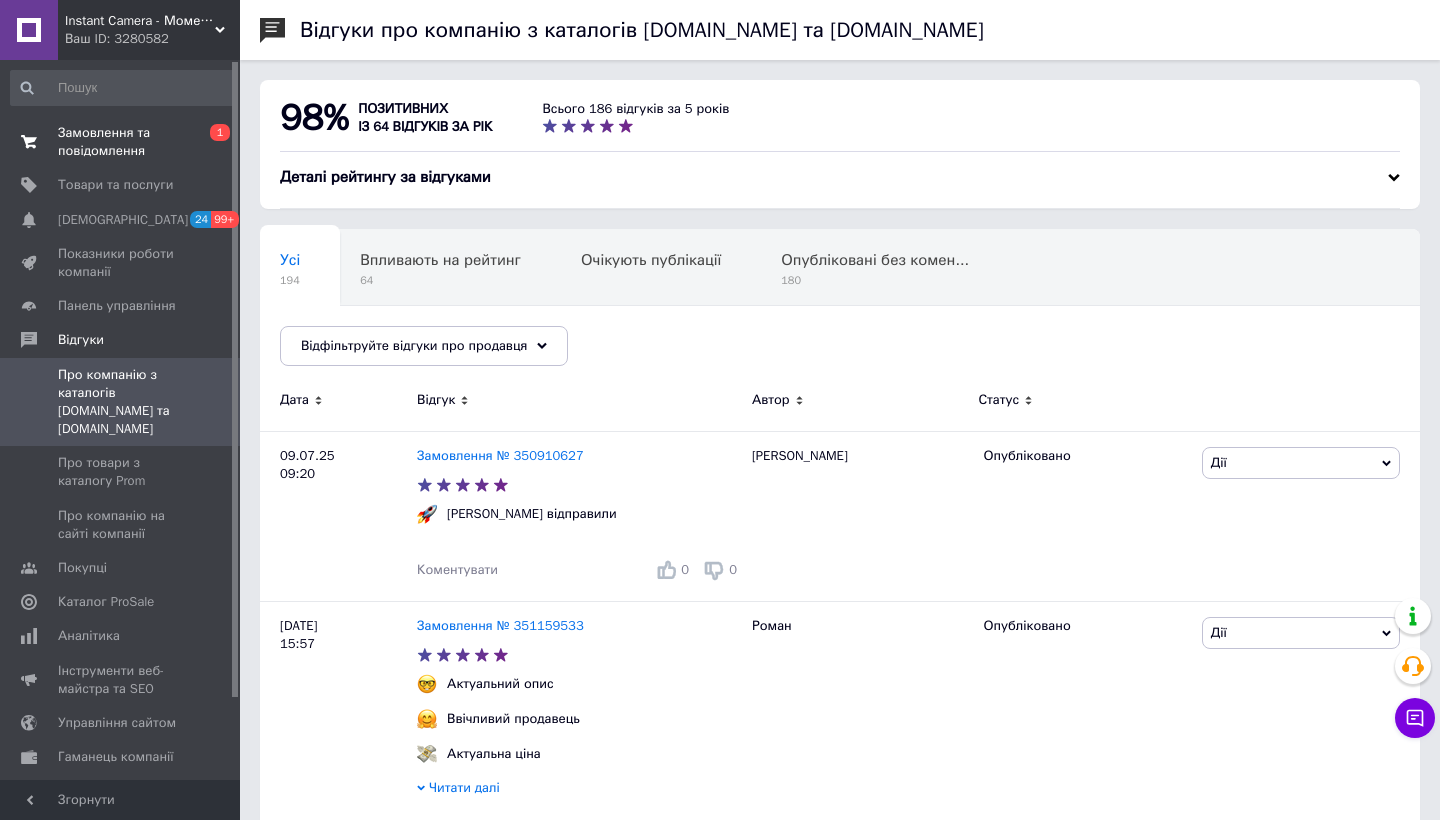 click on "Замовлення та повідомлення" at bounding box center (121, 142) 